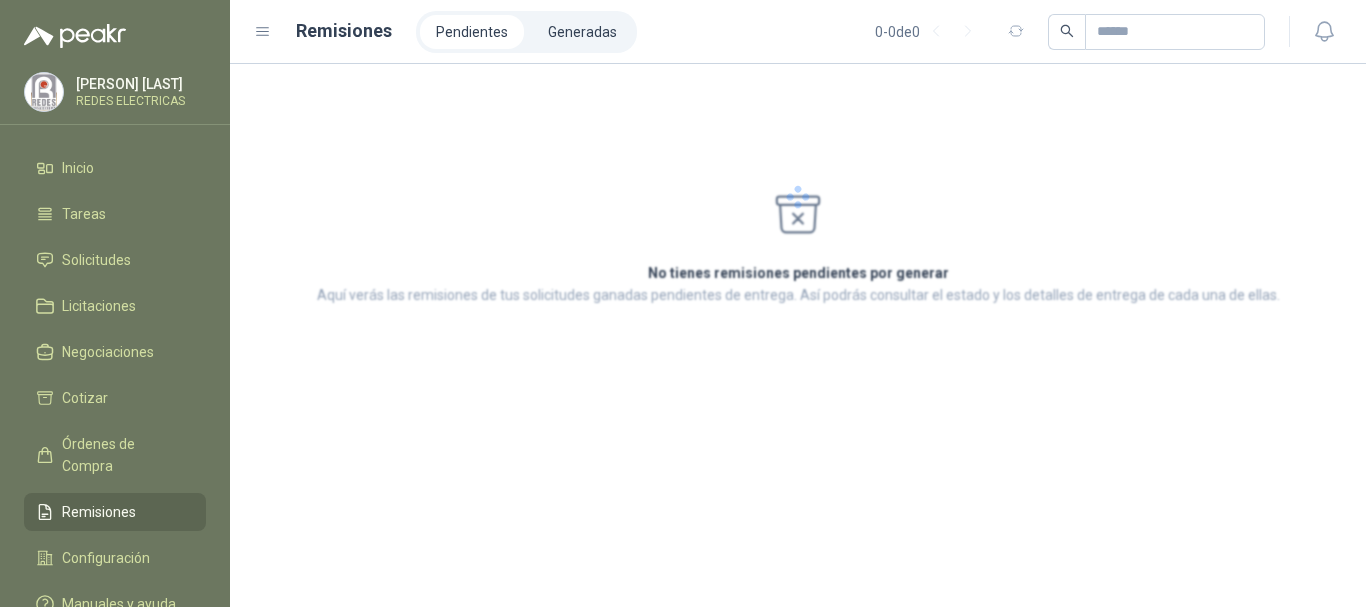 scroll, scrollTop: 0, scrollLeft: 0, axis: both 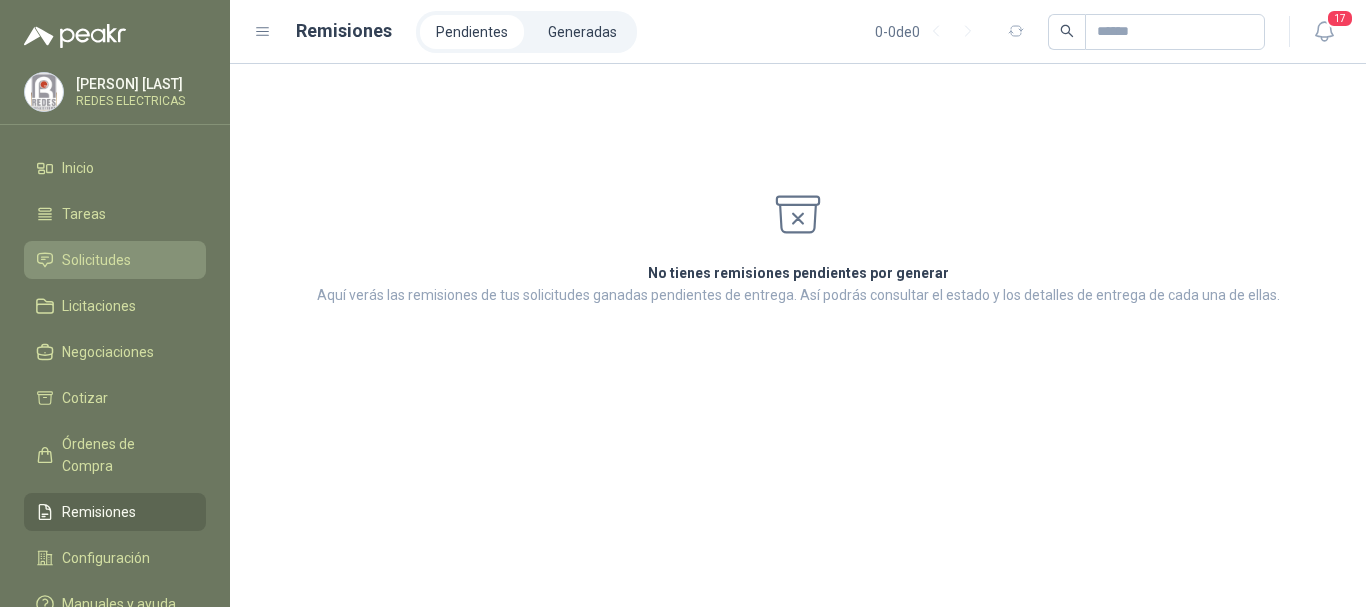 click on "Solicitudes" at bounding box center [96, 260] 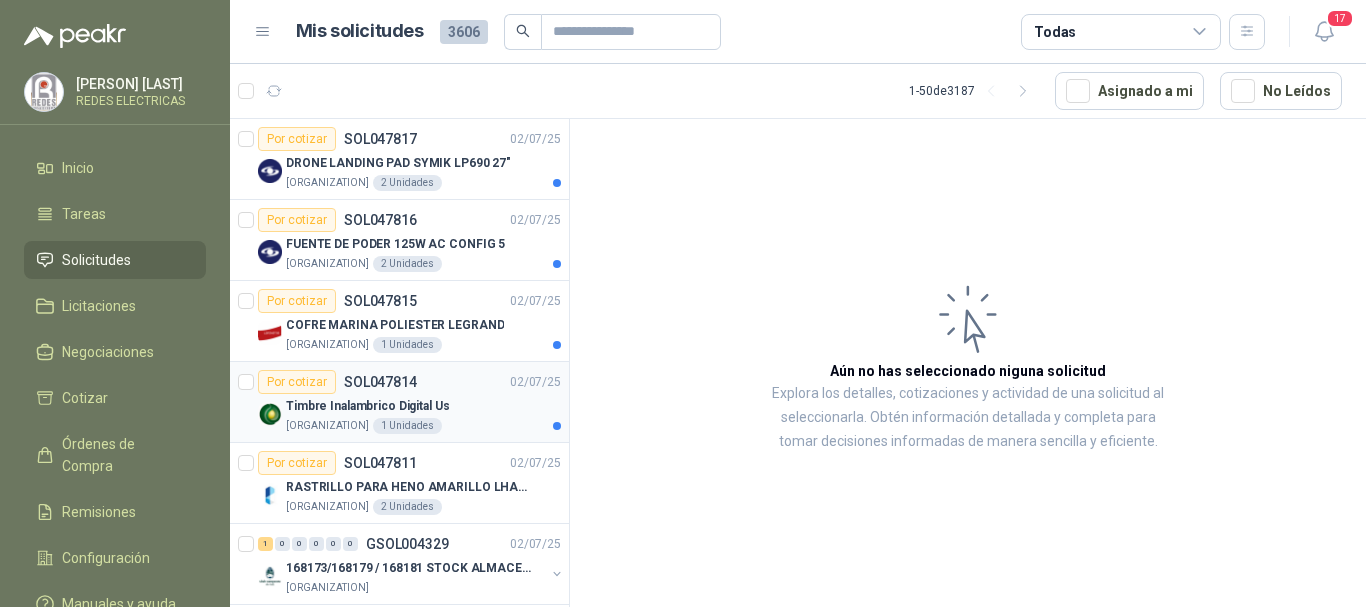 click on "[ORGANIZATION] 1   Unidades" at bounding box center (423, 426) 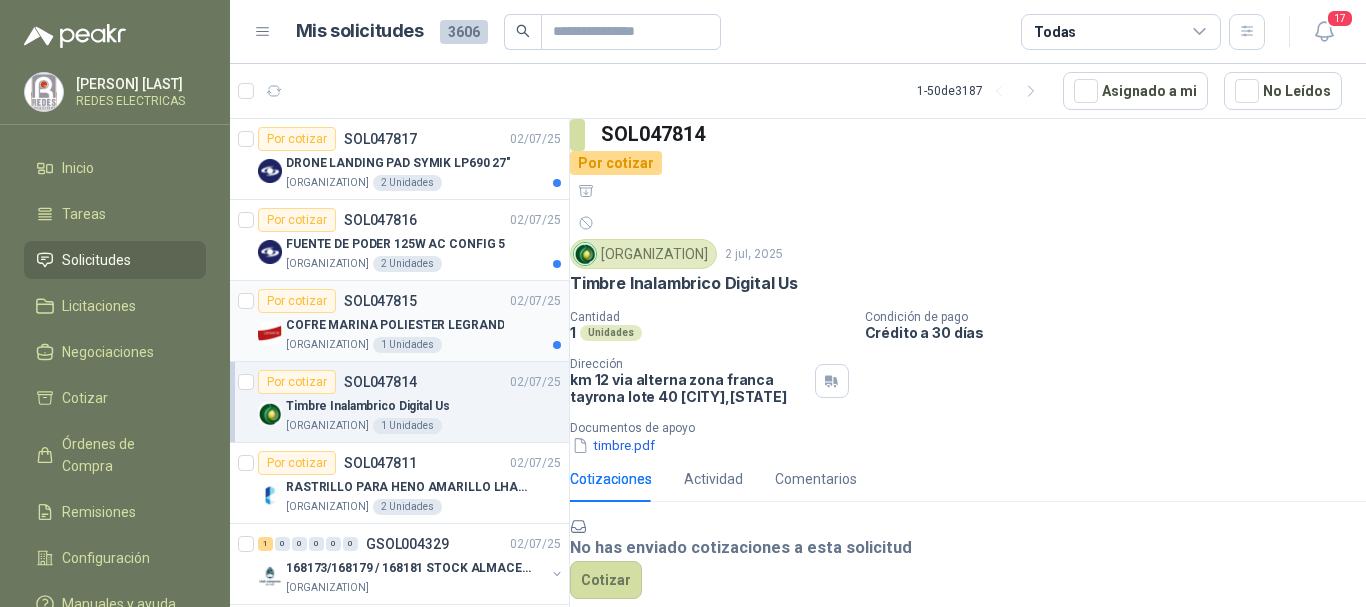 click on "COFRE MARINA POLIESTER LEGRAND" at bounding box center [395, 325] 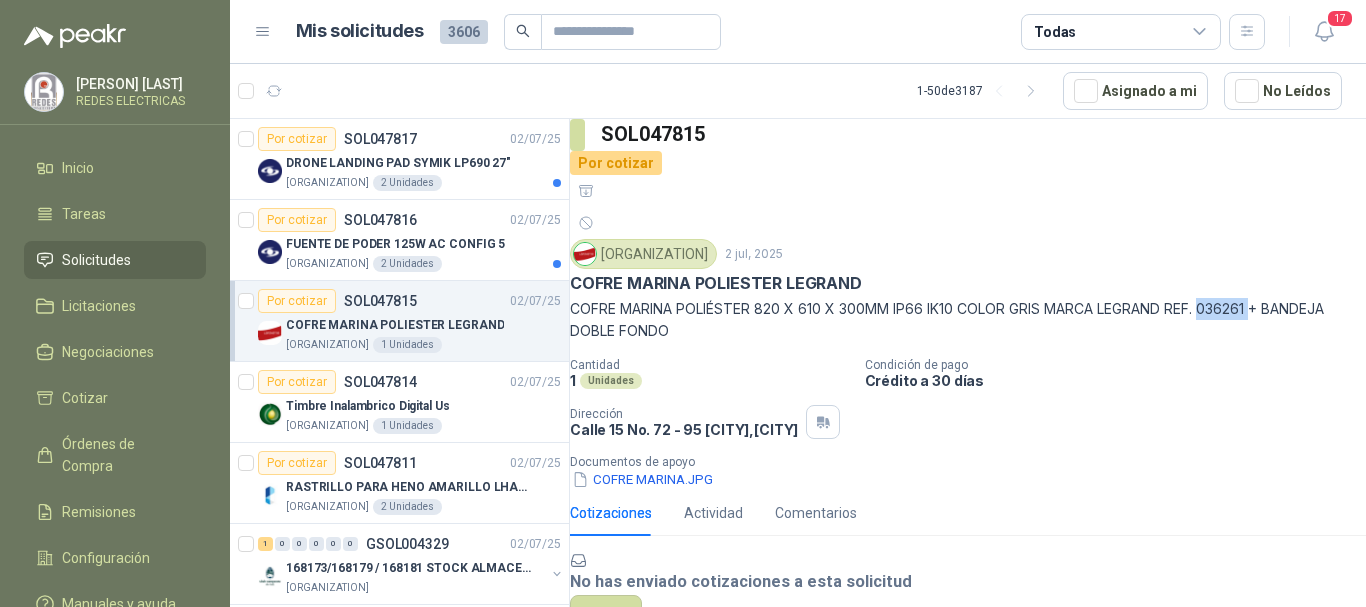 drag, startPoint x: 1235, startPoint y: 252, endPoint x: 1288, endPoint y: 255, distance: 53.08484 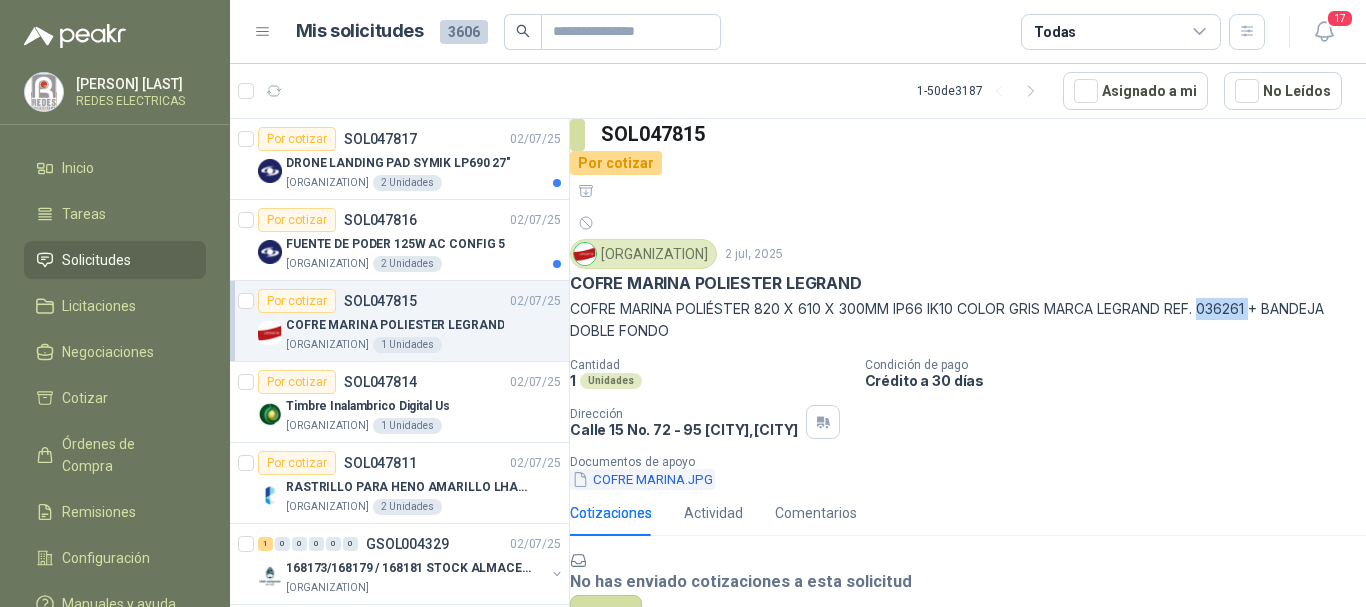 click on "COFRE MARINA.JPG" at bounding box center [642, 479] 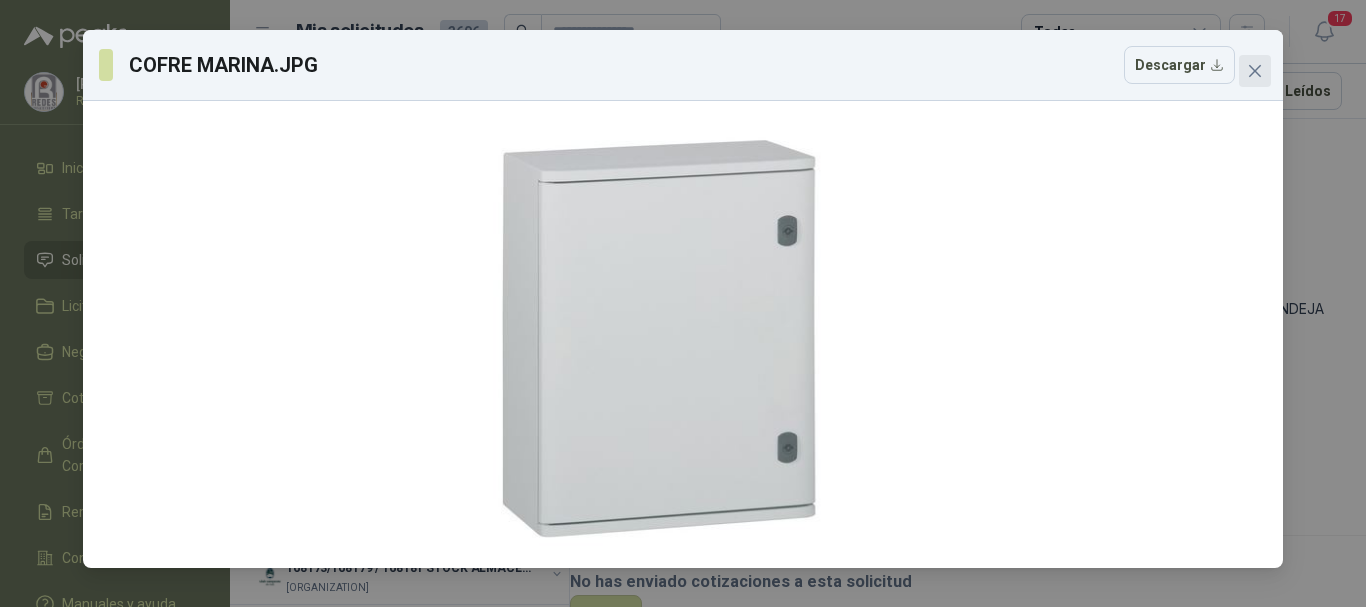 click at bounding box center [1255, 71] 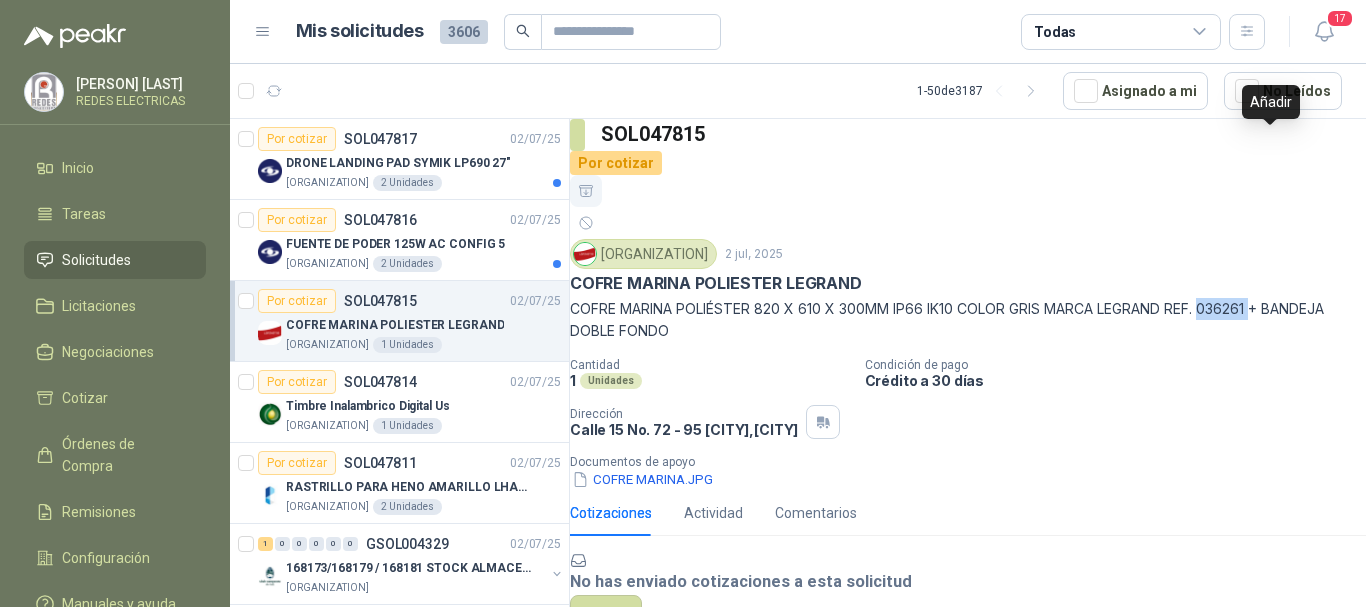 click at bounding box center (586, 191) 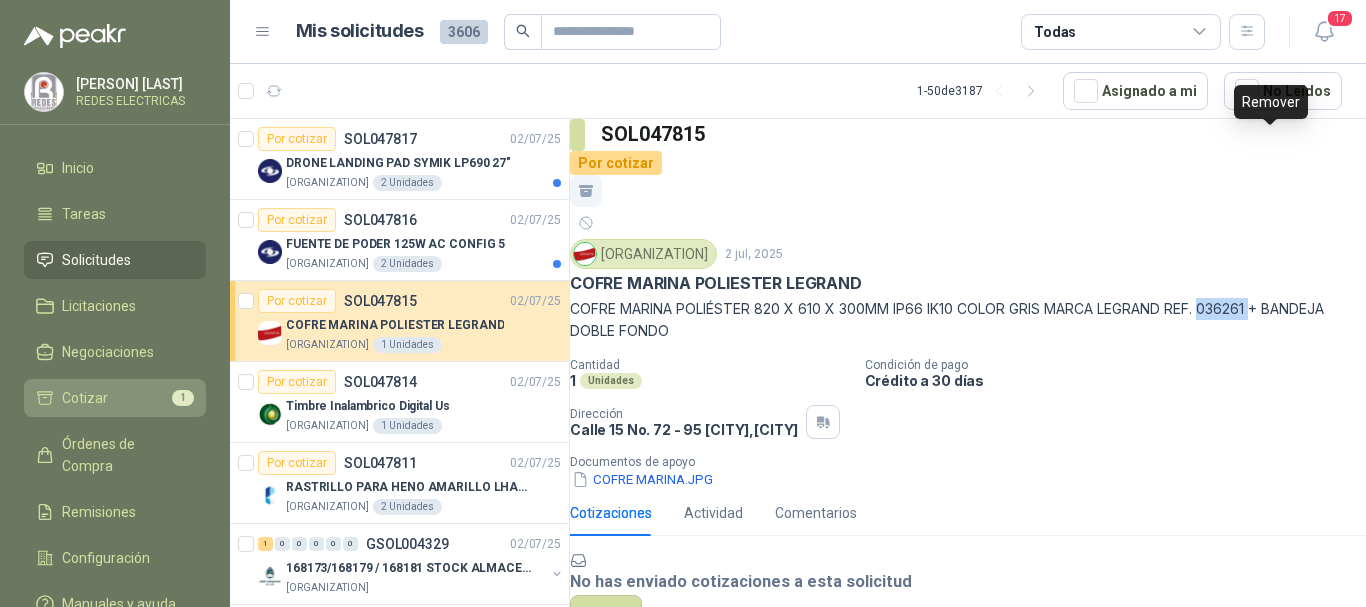 click on "Cotizar 1" at bounding box center (115, 398) 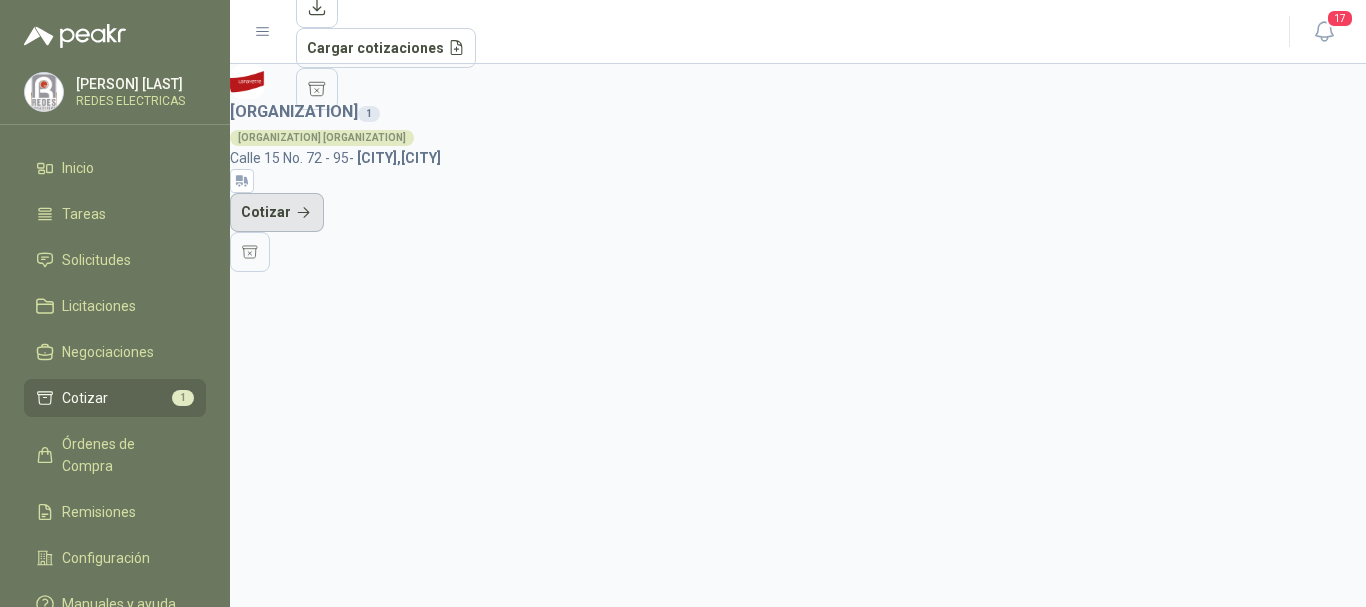 click on "Cotizar" at bounding box center (277, 213) 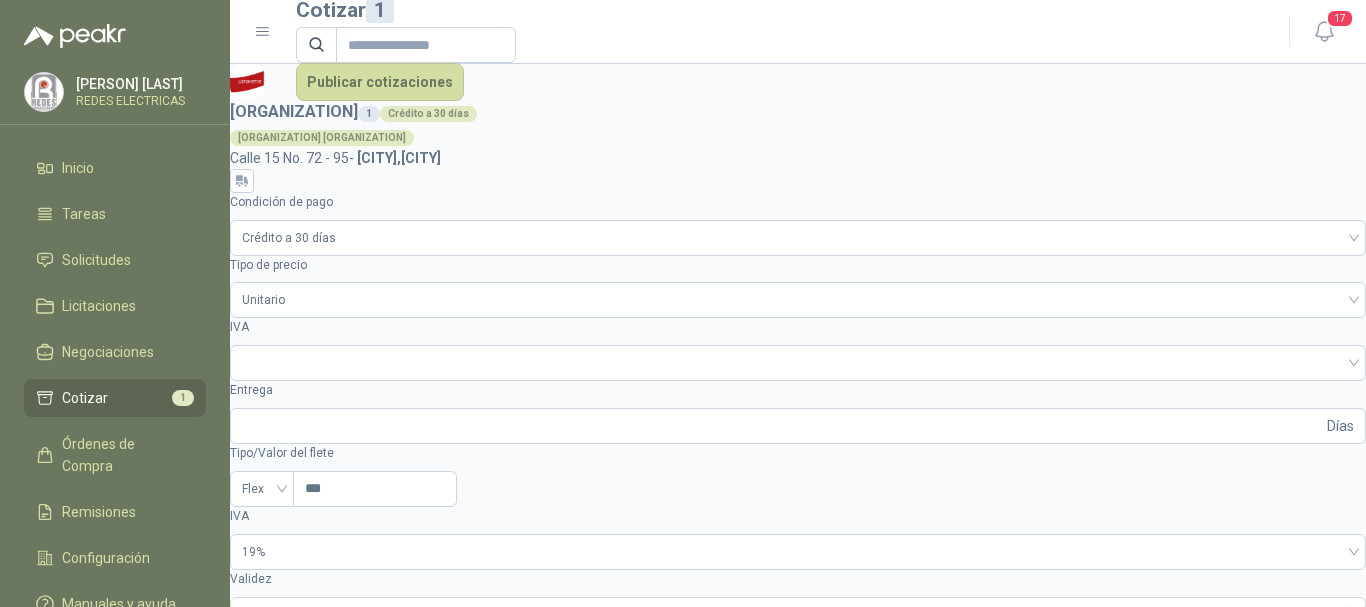 click on "SOL047815  -  COFRE MARINA POLIESTER LEGRAND" at bounding box center [299, 851] 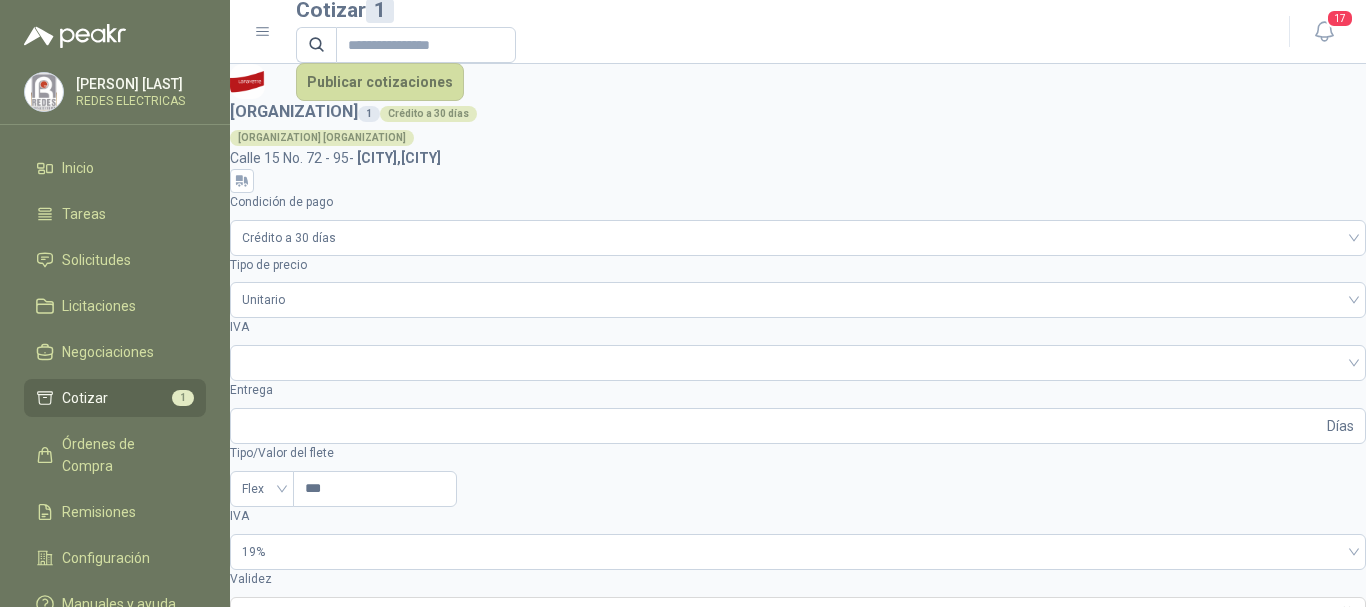 scroll, scrollTop: 0, scrollLeft: 36, axis: horizontal 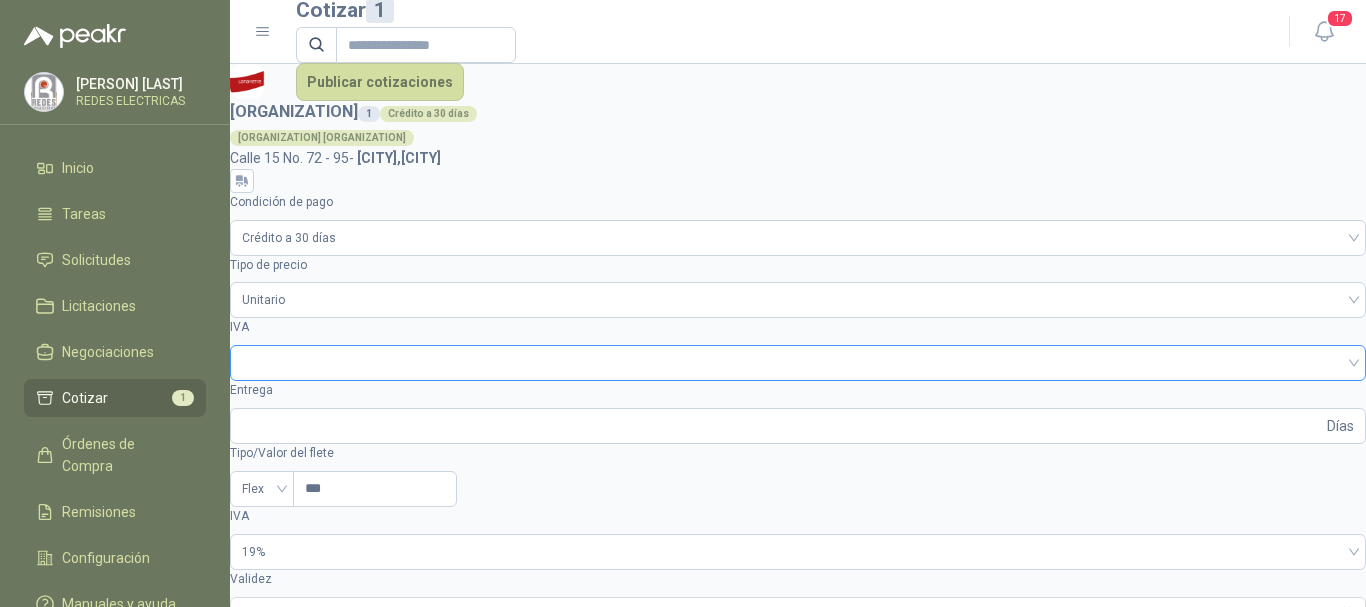 click at bounding box center (798, 361) 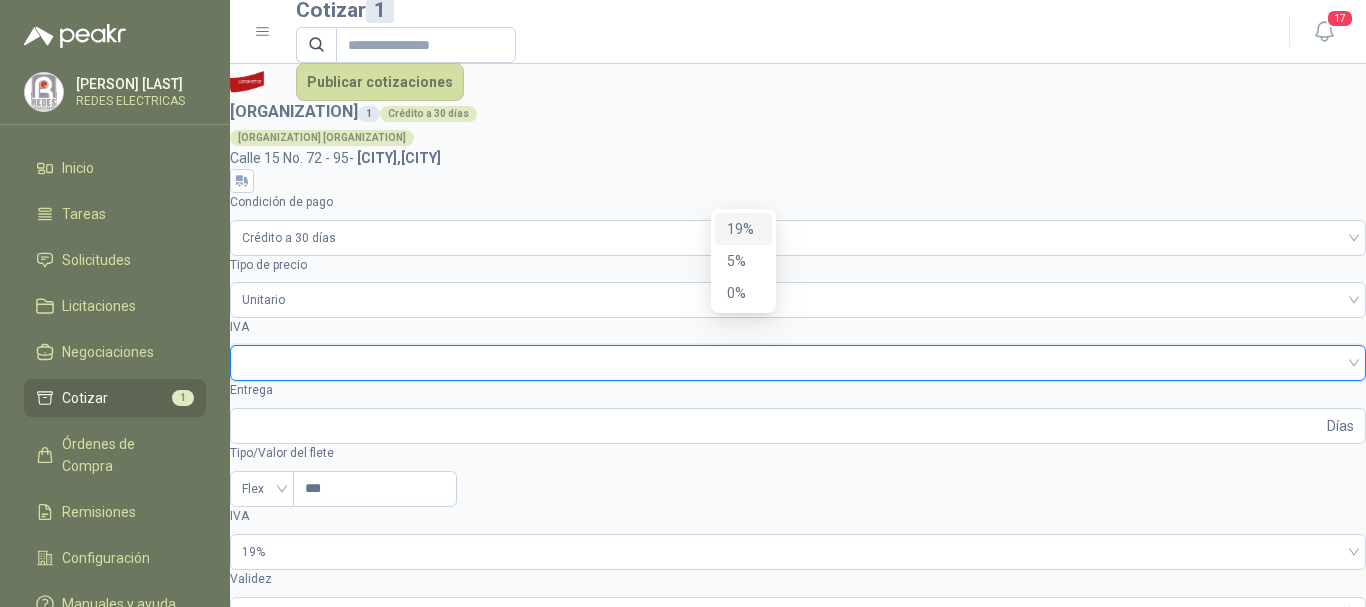 click on "19%" at bounding box center [743, 229] 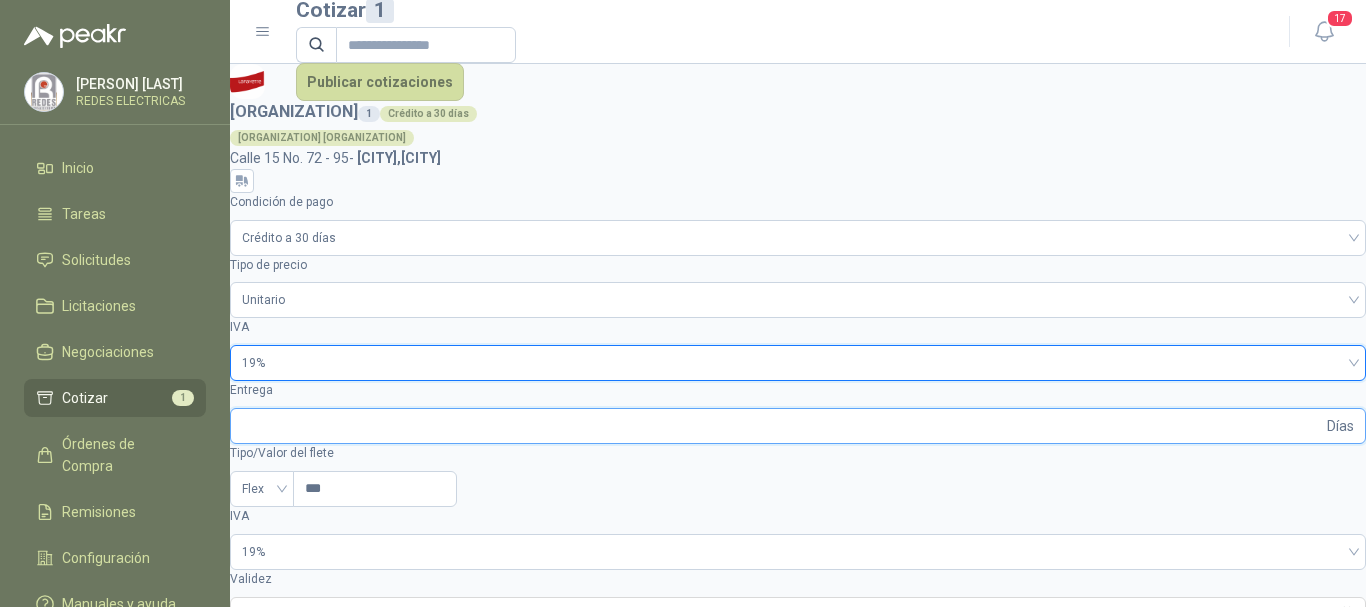 click on "Entrega" at bounding box center (782, 426) 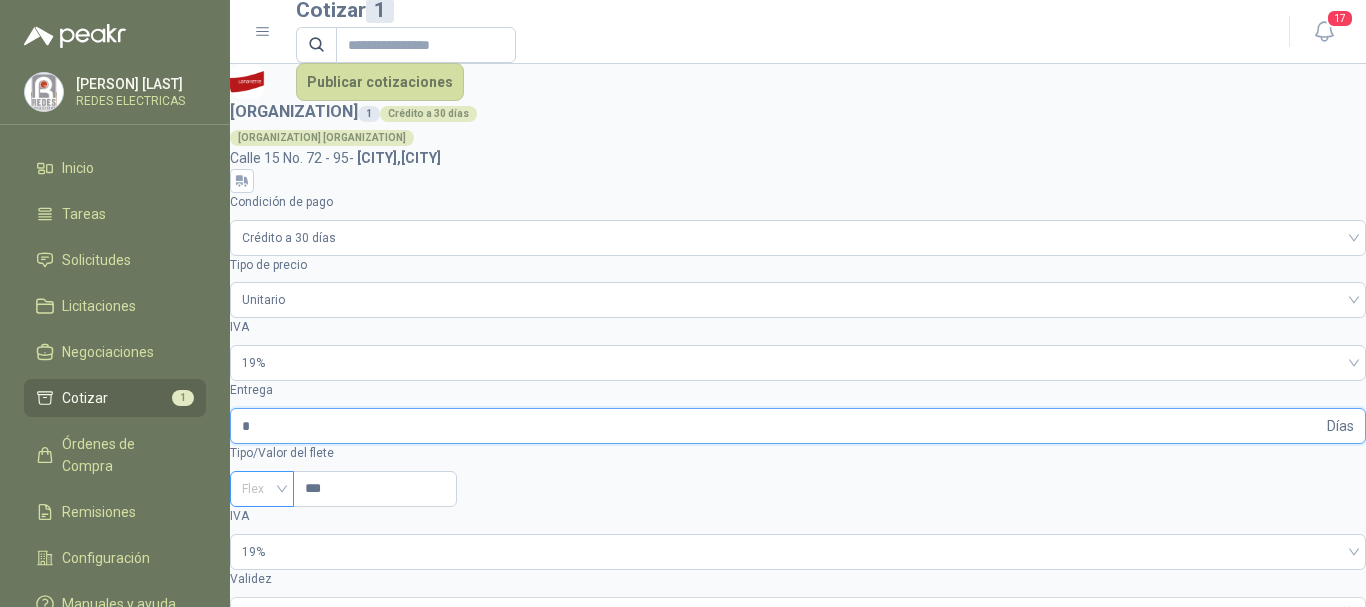 click on "Flex" at bounding box center [262, 489] 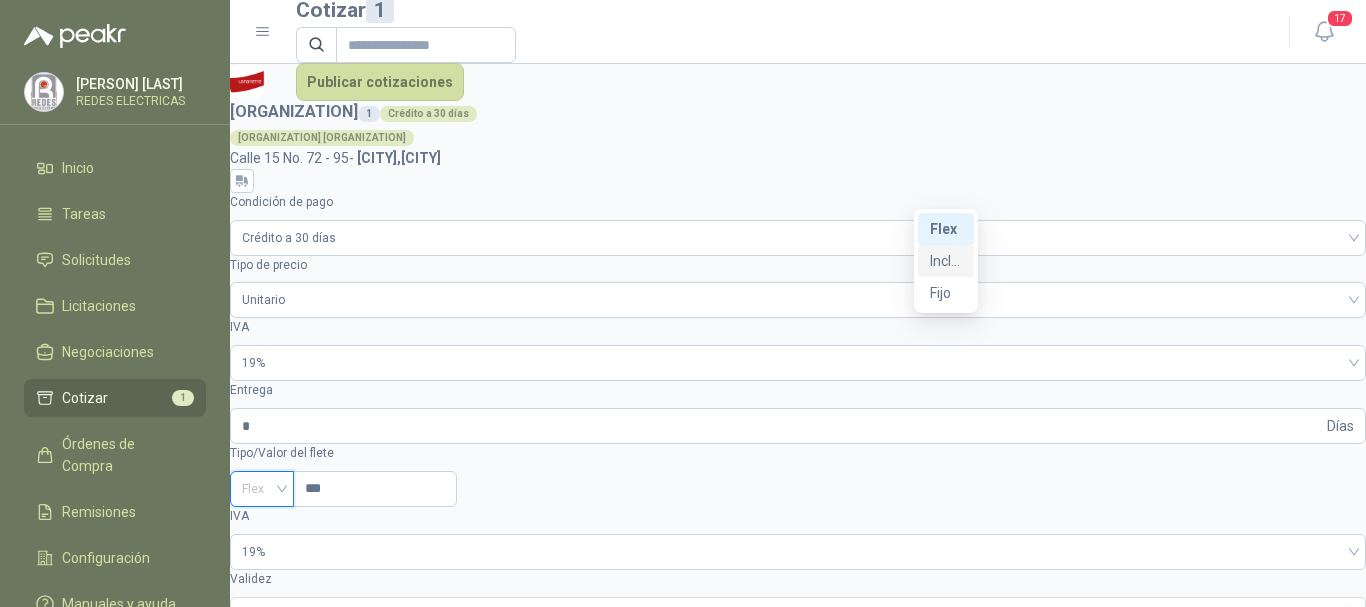 click on "Incluido" at bounding box center [0, 0] 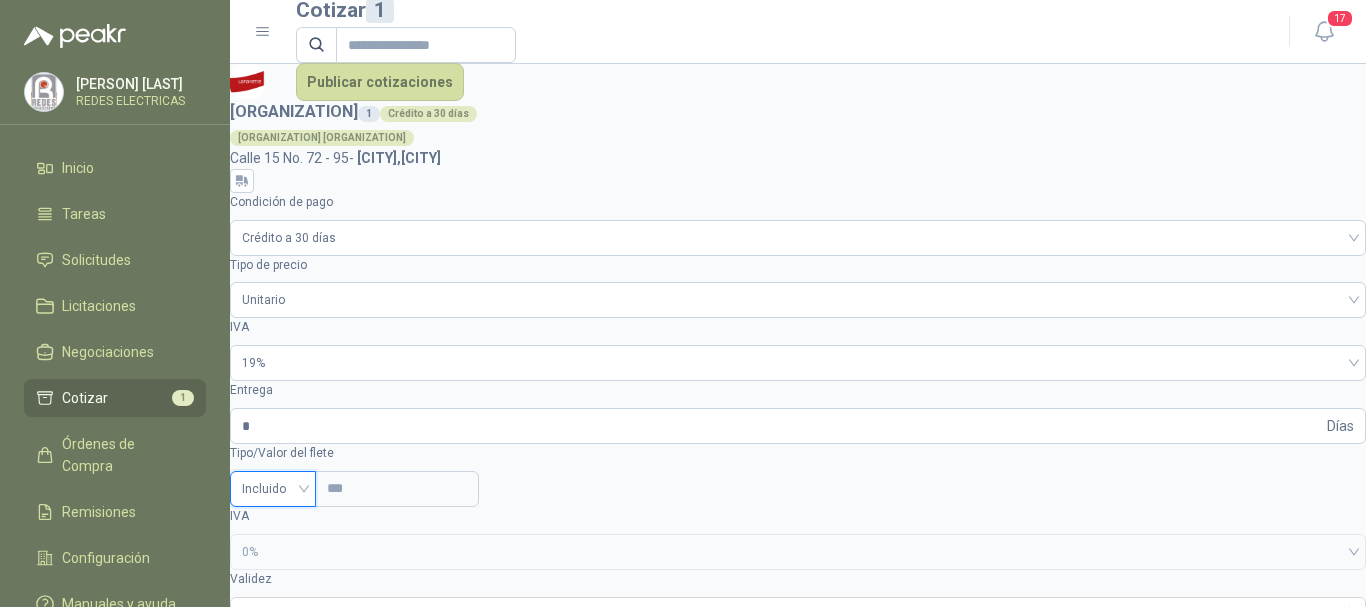 click on "$ $  0 ,00" at bounding box center [299, 1156] 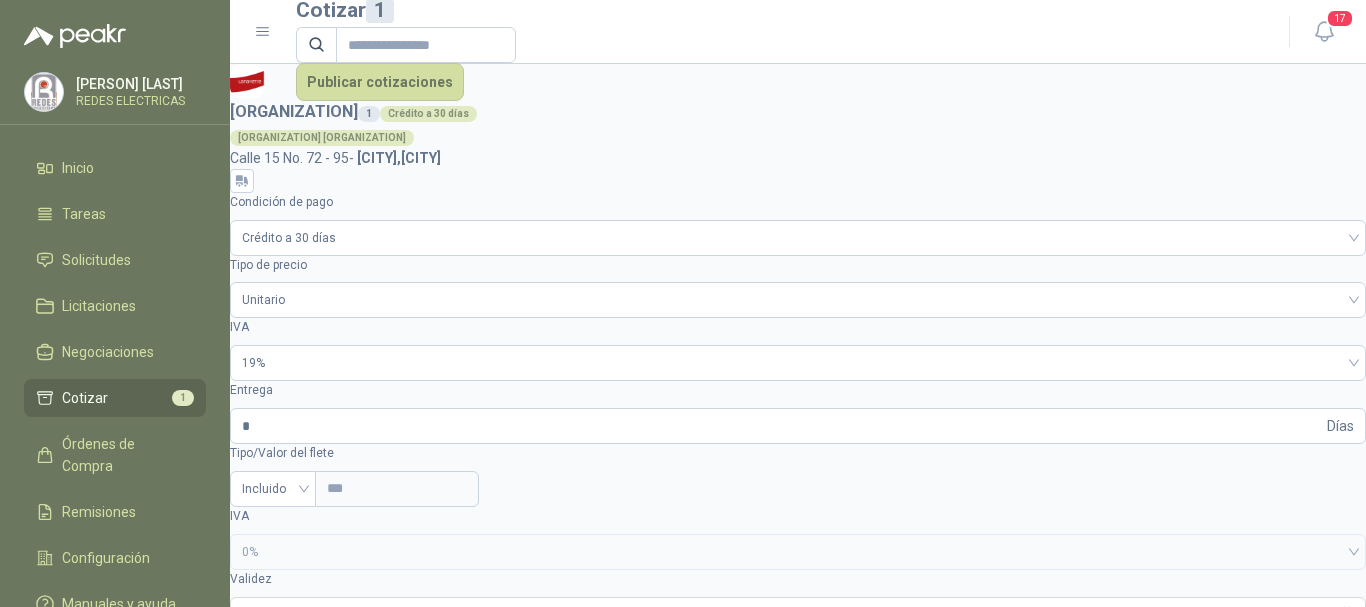 scroll, scrollTop: 0, scrollLeft: 0, axis: both 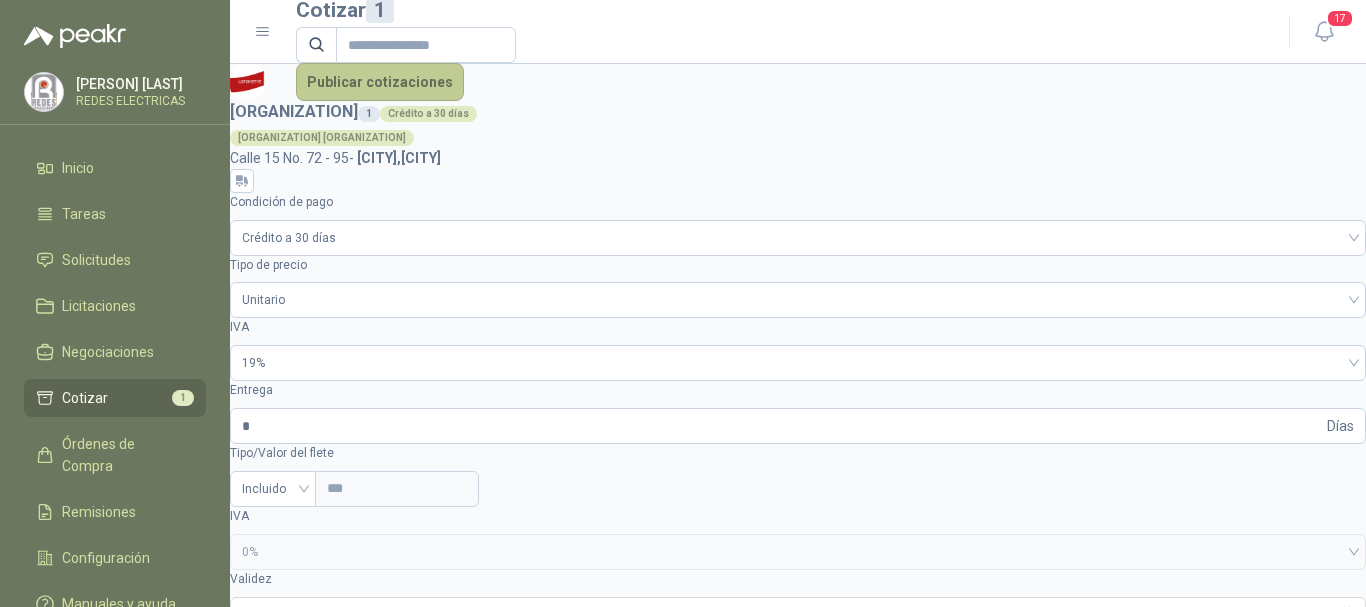 type on "*********" 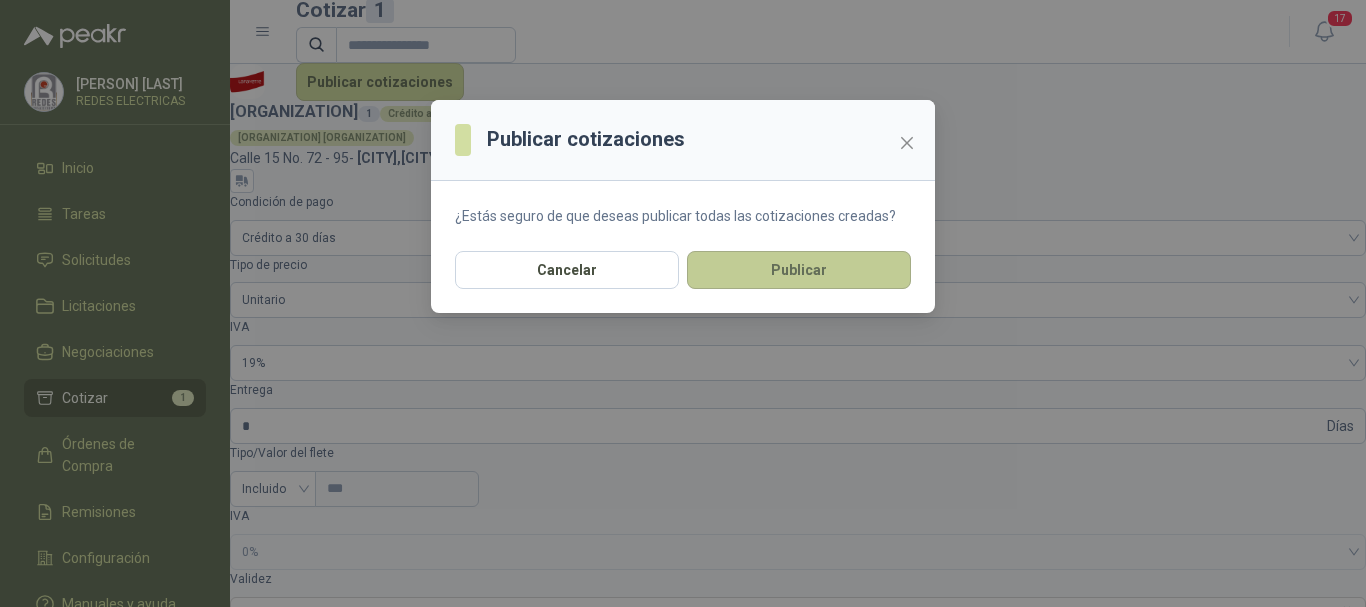 click on "Publicar" at bounding box center (799, 270) 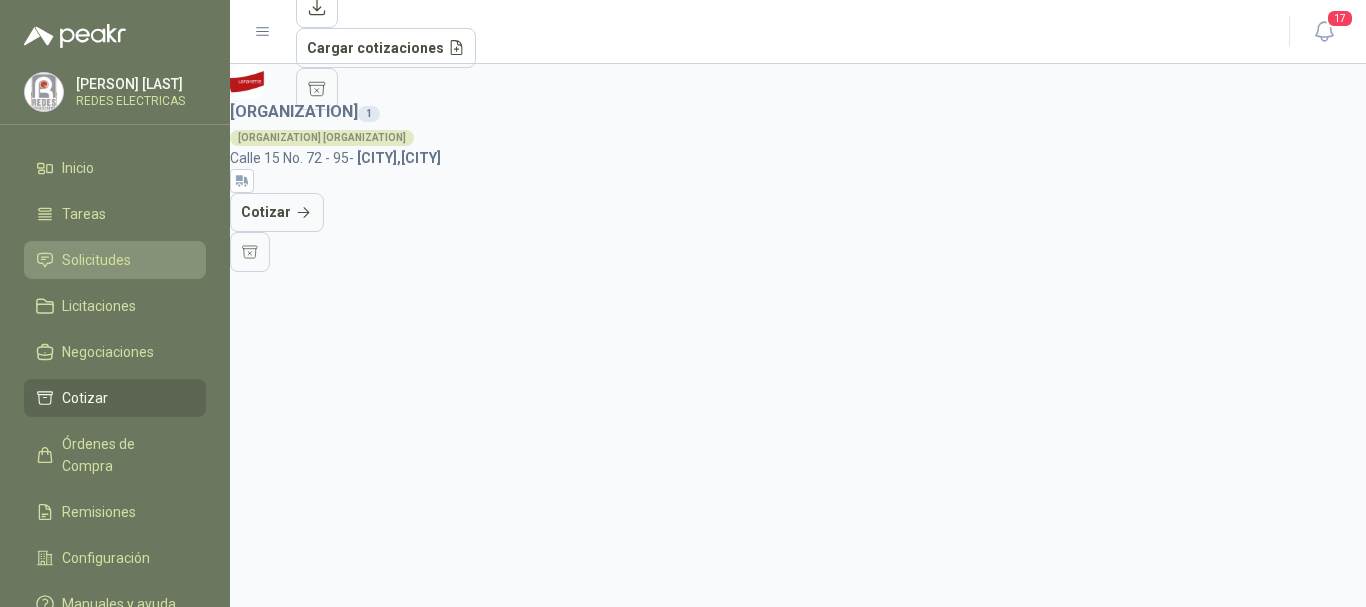 click on "Solicitudes" at bounding box center [96, 260] 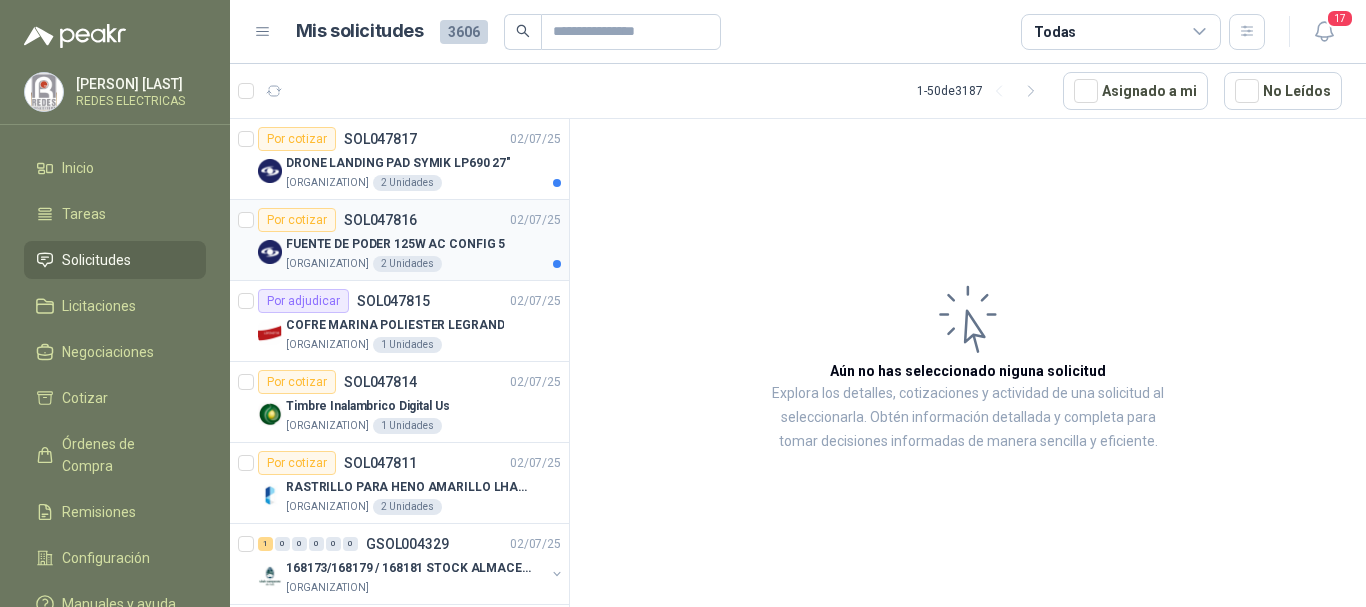 click on "FUENTE DE PODER 125W AC CONFIG 5" at bounding box center (395, 244) 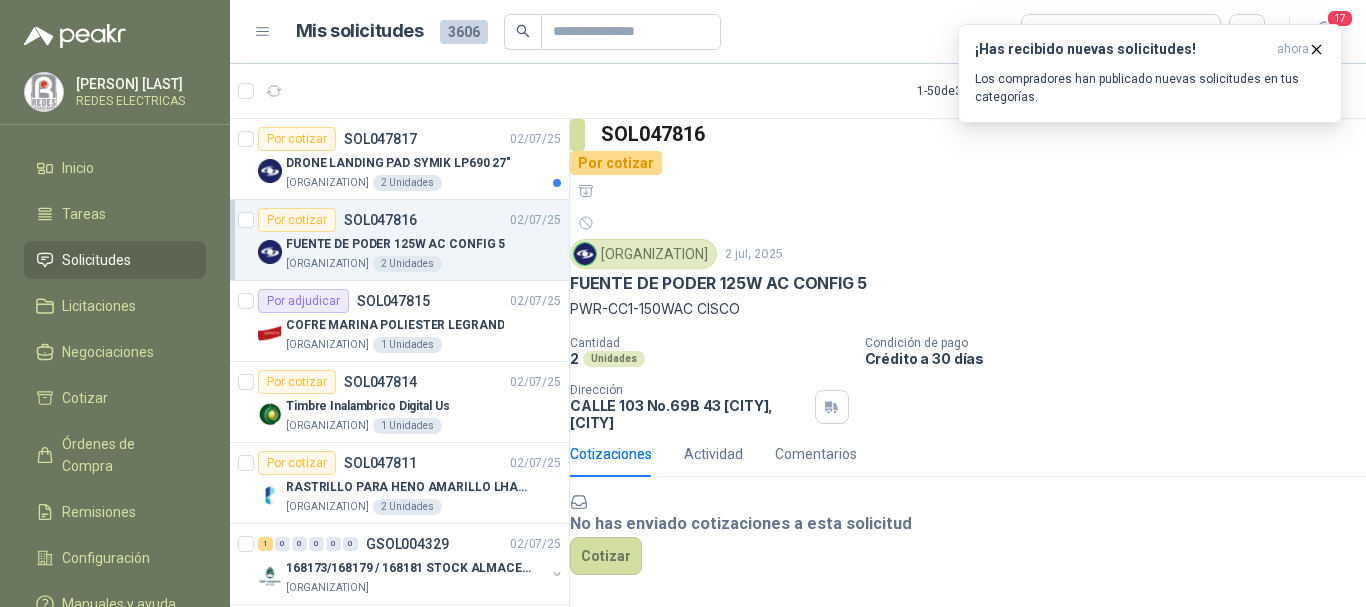 click on "FUENTE DE PODER 125W AC CONFIG 5" at bounding box center [395, 244] 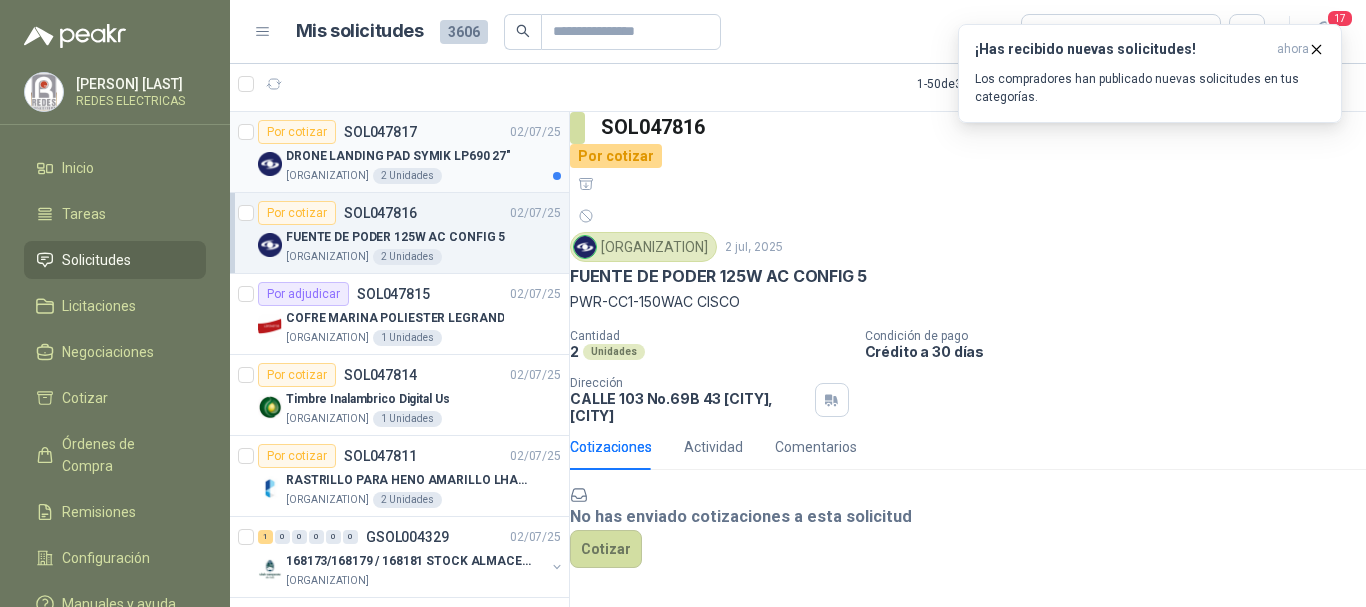 click on "DRONE LANDING PAD SYMIK LP690 27"" at bounding box center [398, 156] 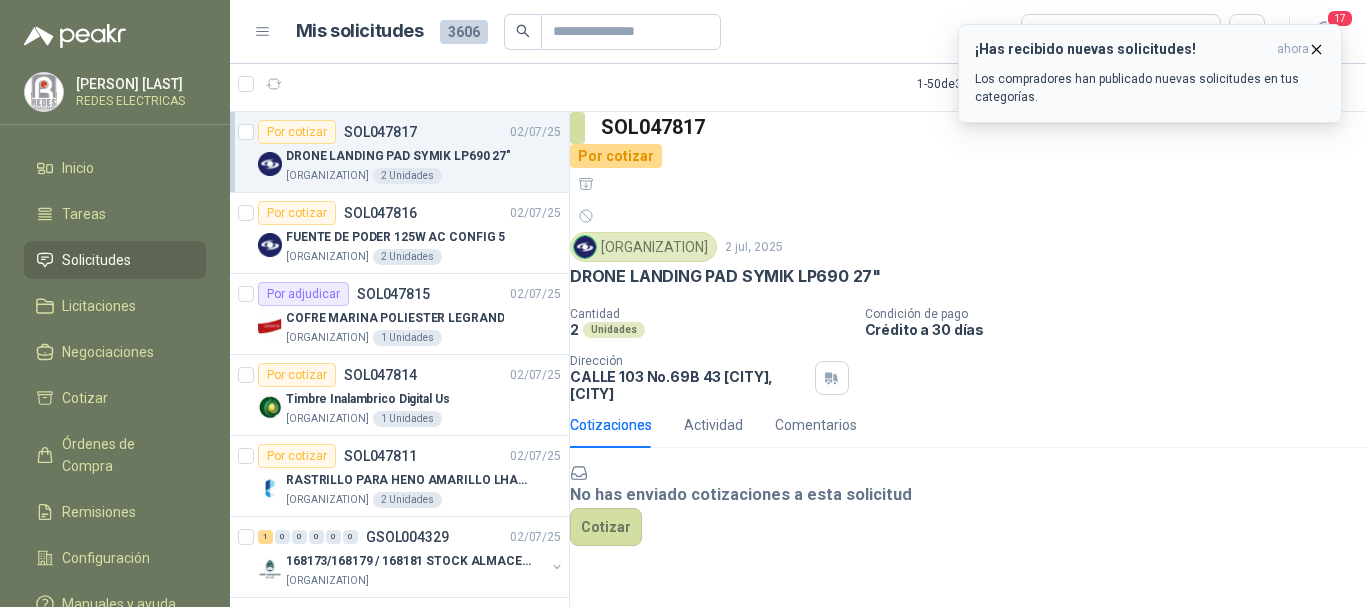 click at bounding box center (1316, 49) 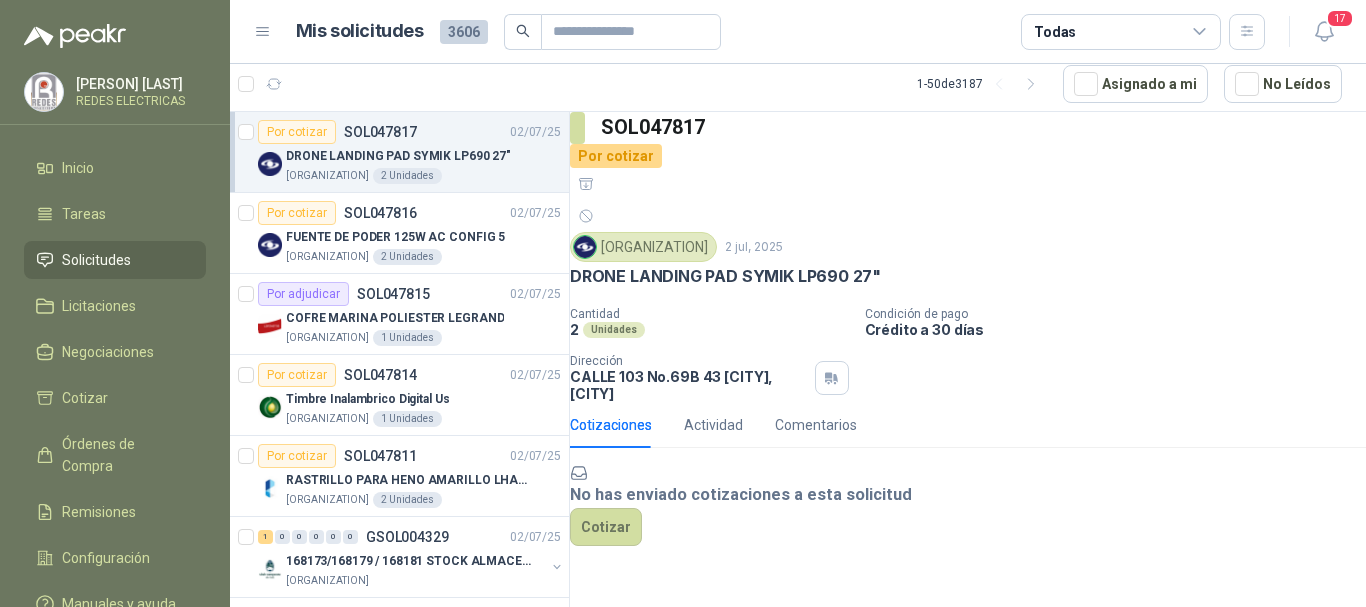 click on "Solicitudes" at bounding box center (115, 260) 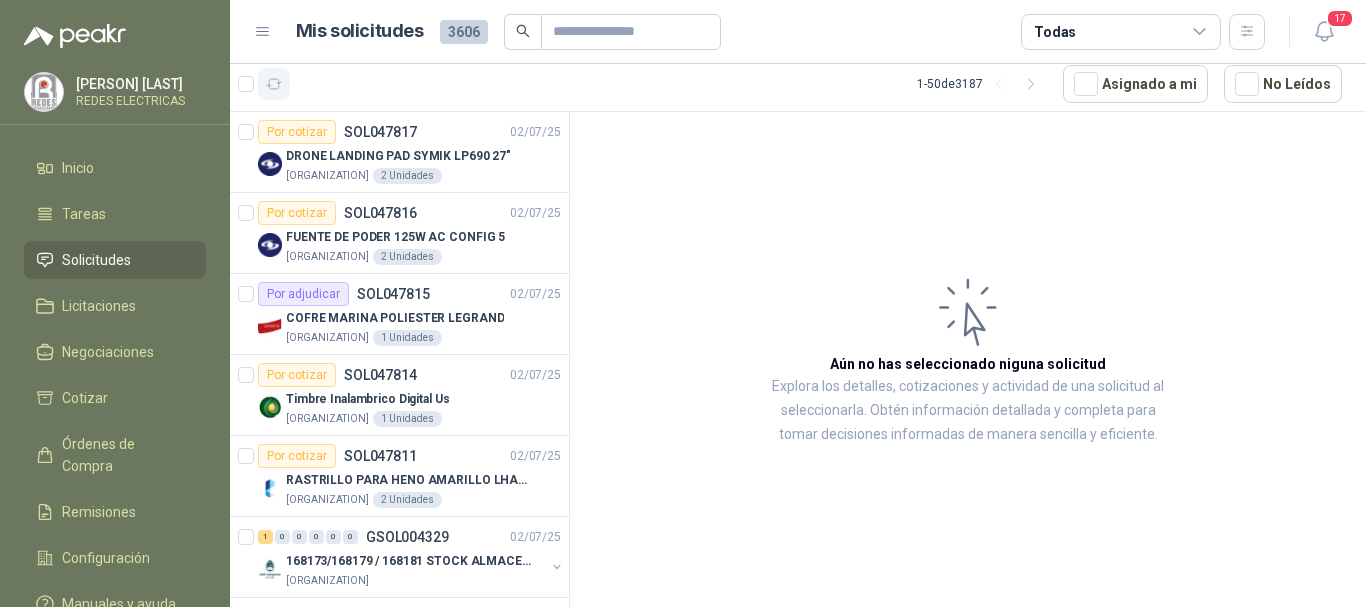 click at bounding box center (274, 84) 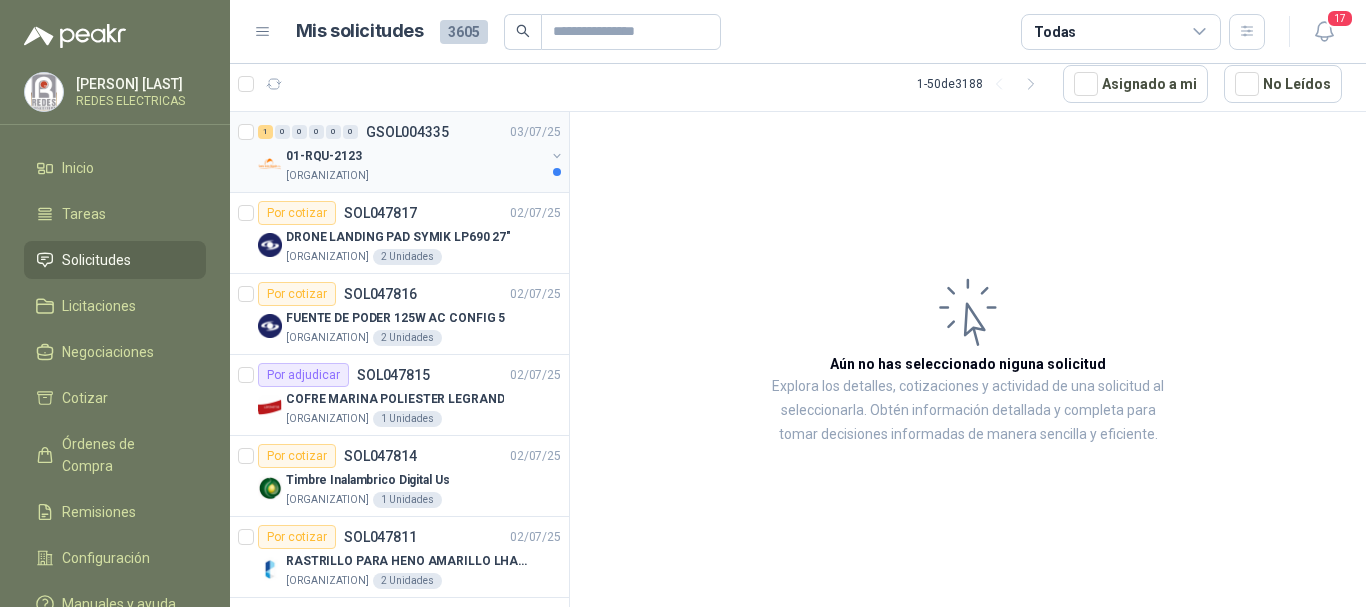 click on "01-RQU-2123" at bounding box center (415, 156) 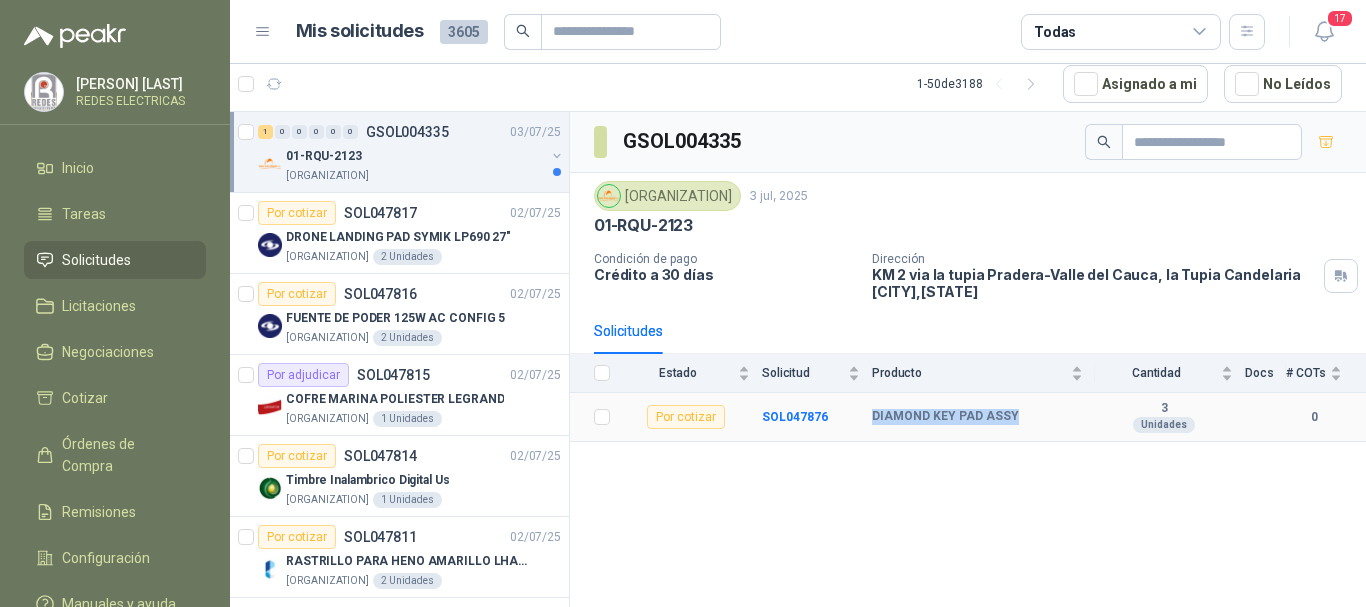 drag, startPoint x: 874, startPoint y: 414, endPoint x: 1011, endPoint y: 413, distance: 137.00365 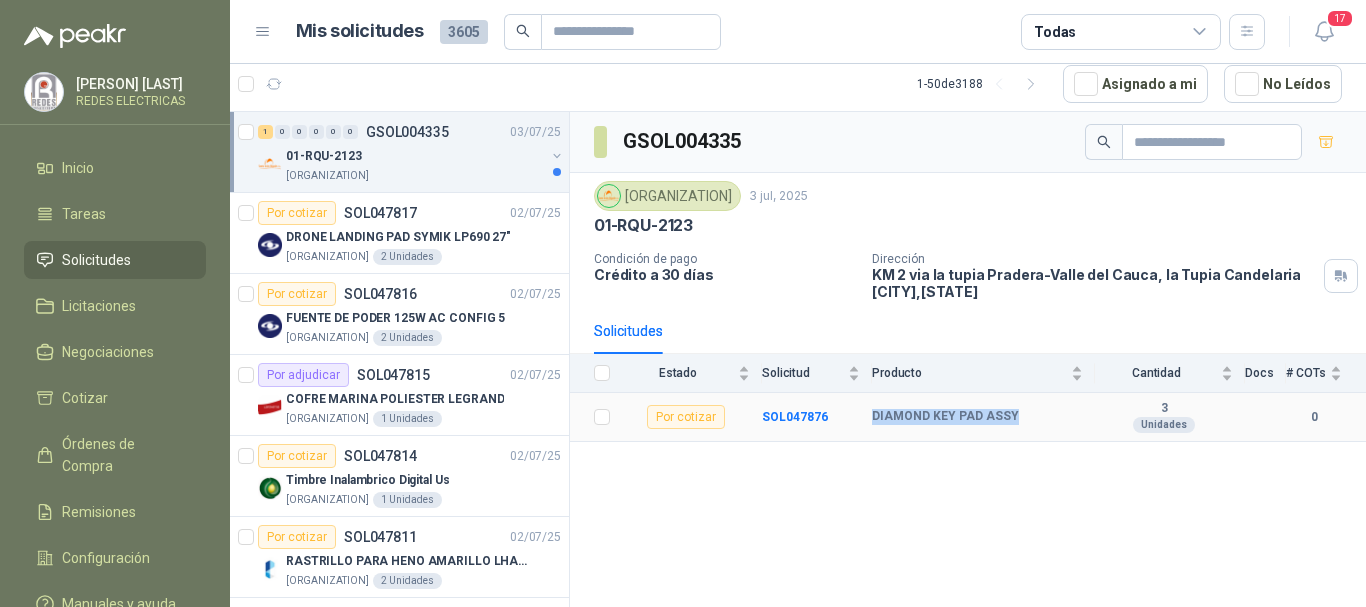 copy on "DIAMOND  KEY PAD ASSY" 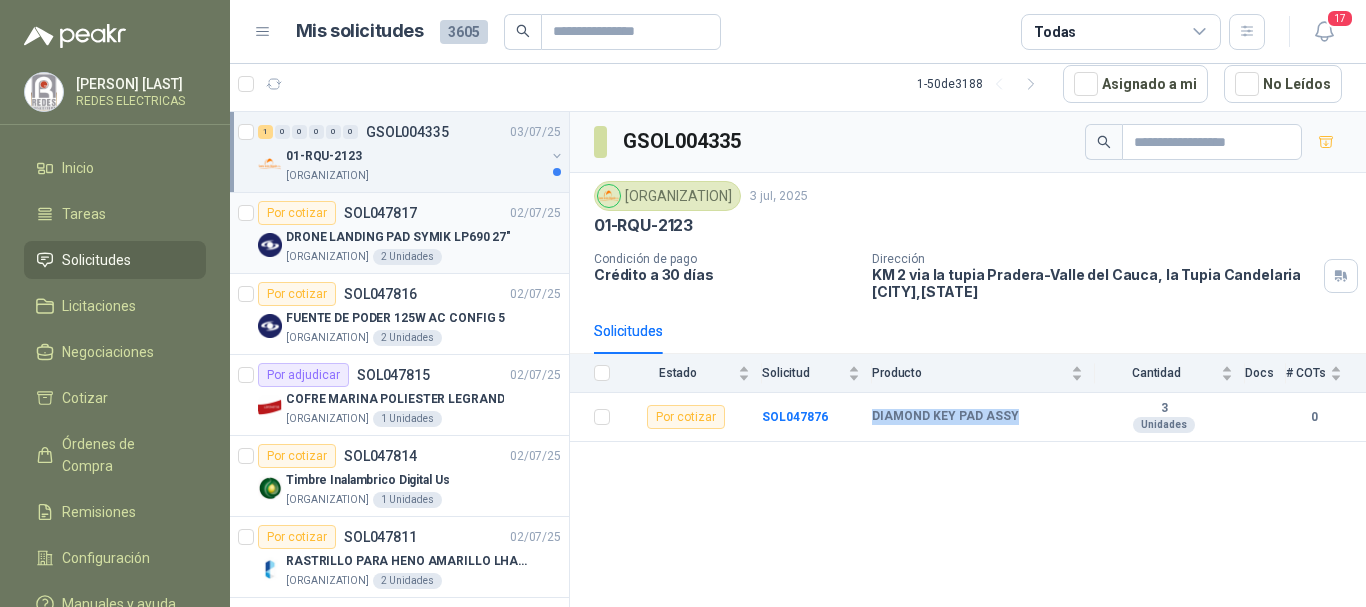 click on "DRONE LANDING PAD SYMIK LP690 27"" at bounding box center (398, 237) 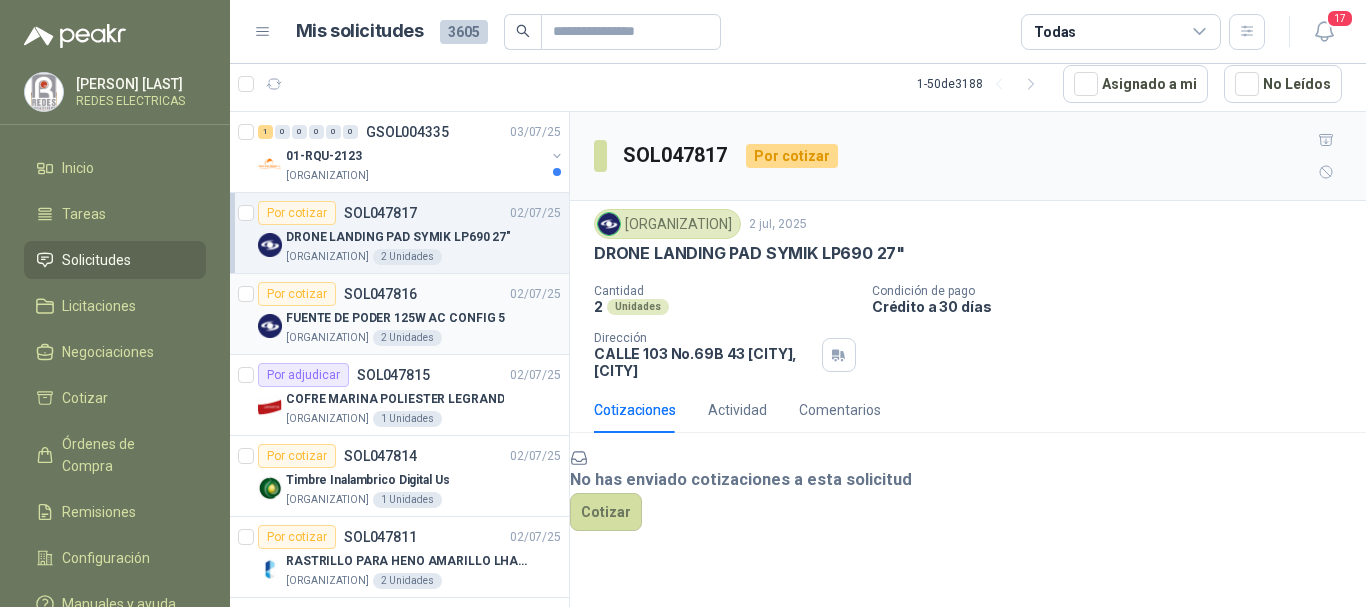 click on "Por cotizar SOL047816 02/07/25" at bounding box center [409, 294] 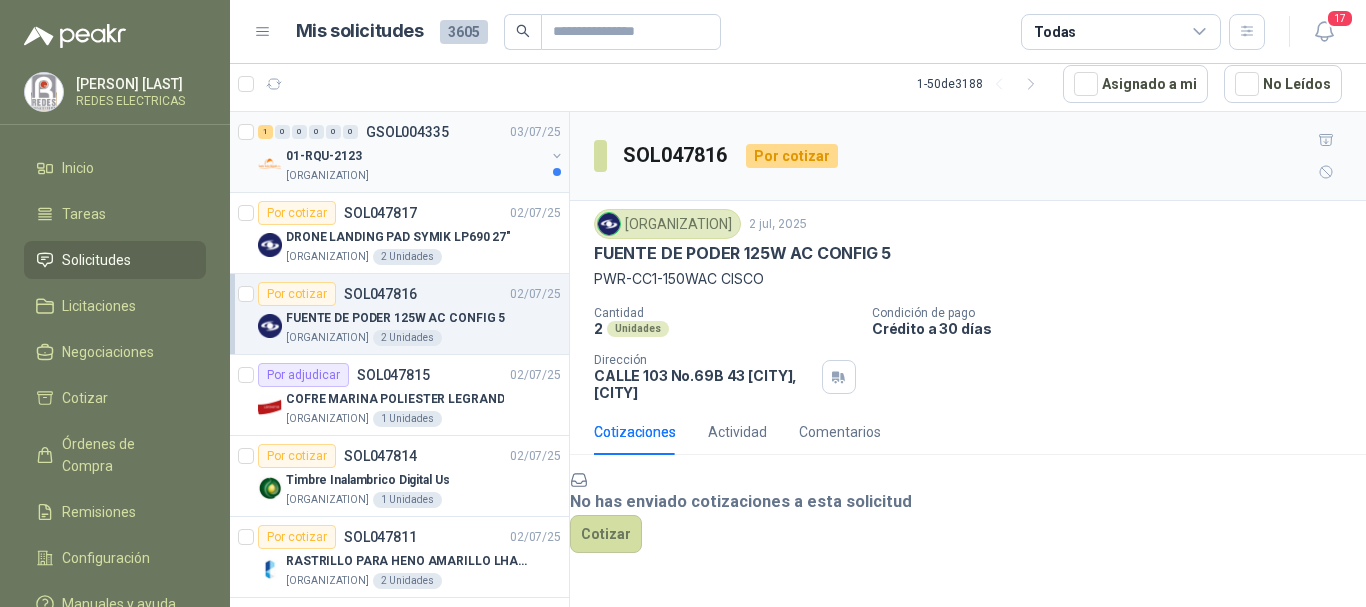 click on "01-RQU-2123" at bounding box center (415, 156) 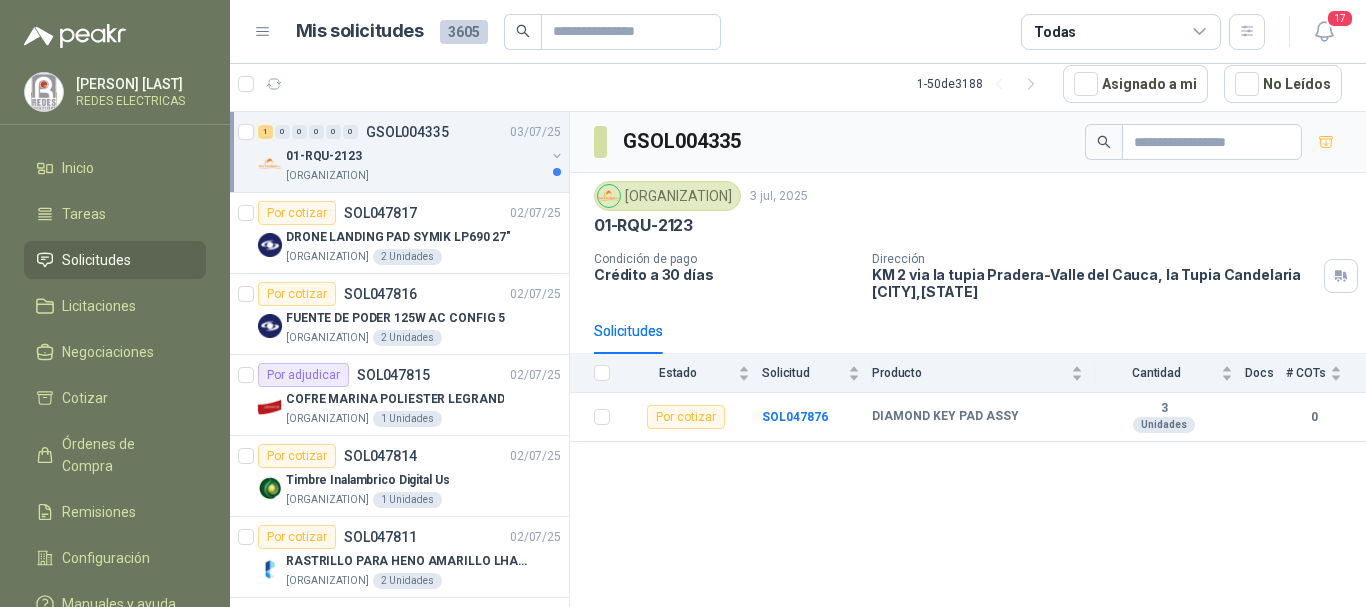 click on "01-RQU-2123" at bounding box center (415, 156) 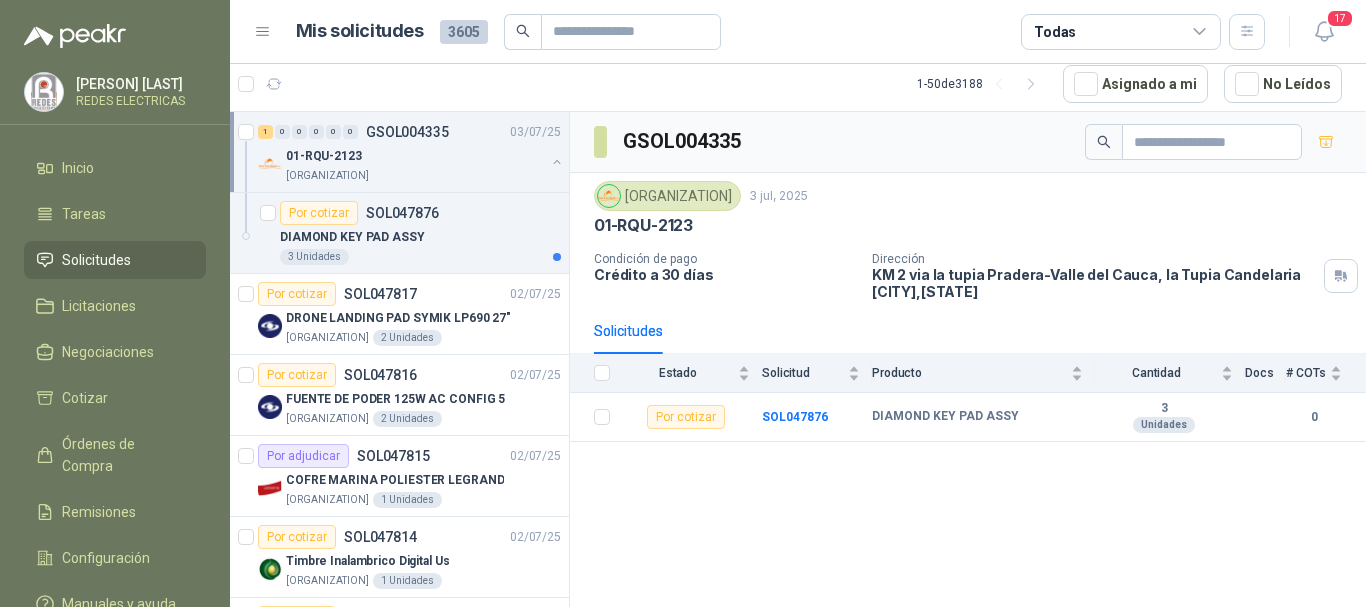click on "[ORGANIZATION]" at bounding box center [415, 176] 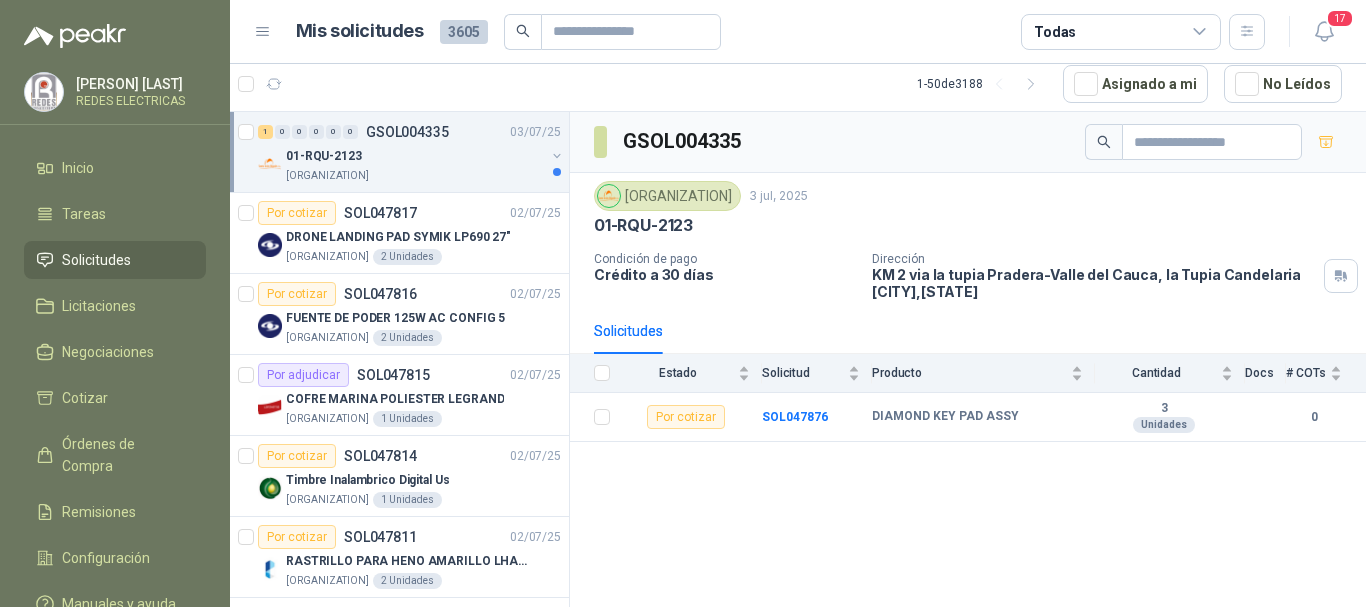 click at bounding box center [557, 156] 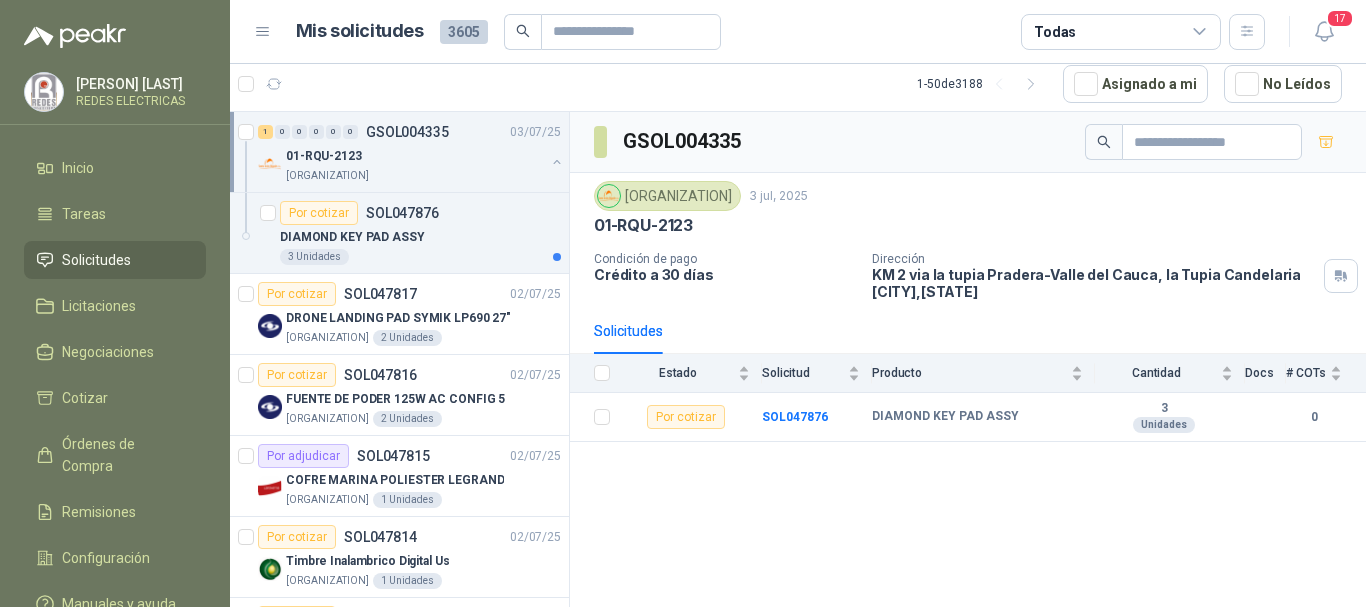 click at bounding box center [557, 162] 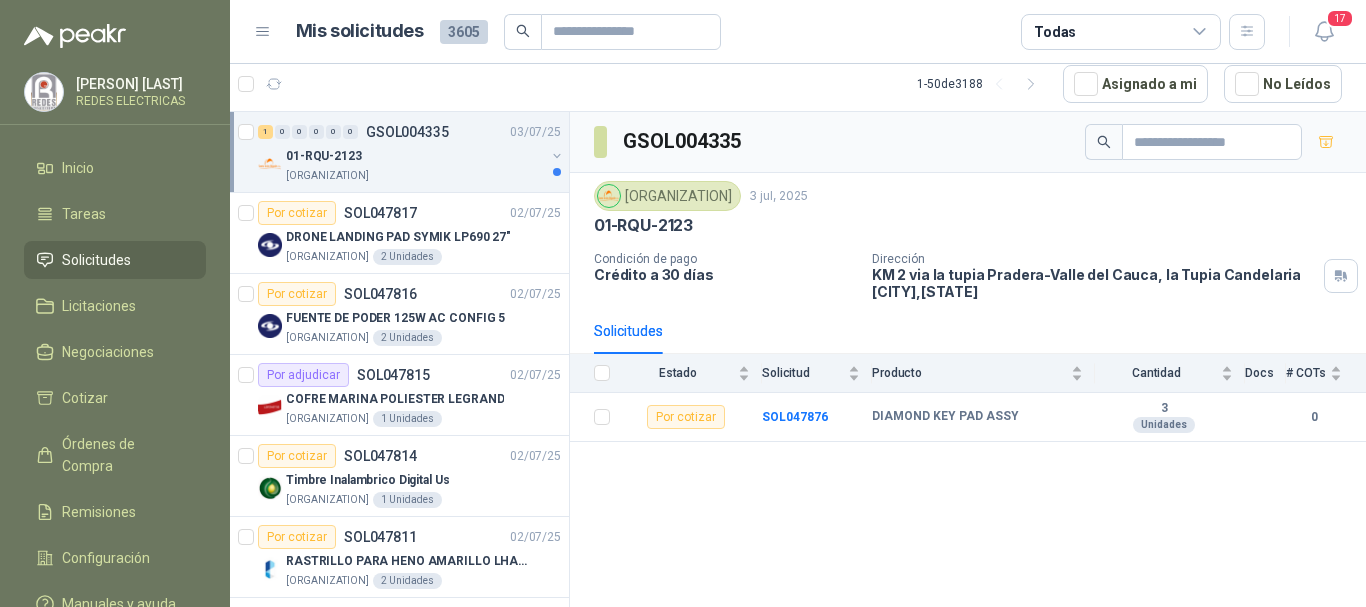 click at bounding box center [557, 156] 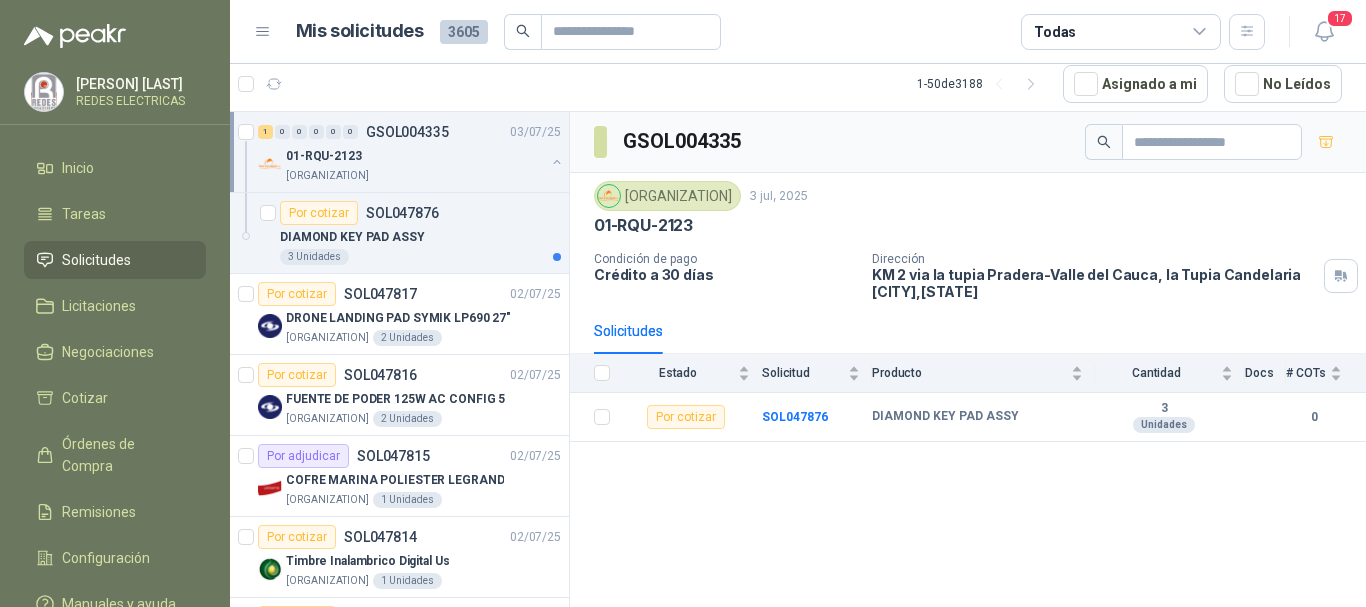 click at bounding box center [557, 162] 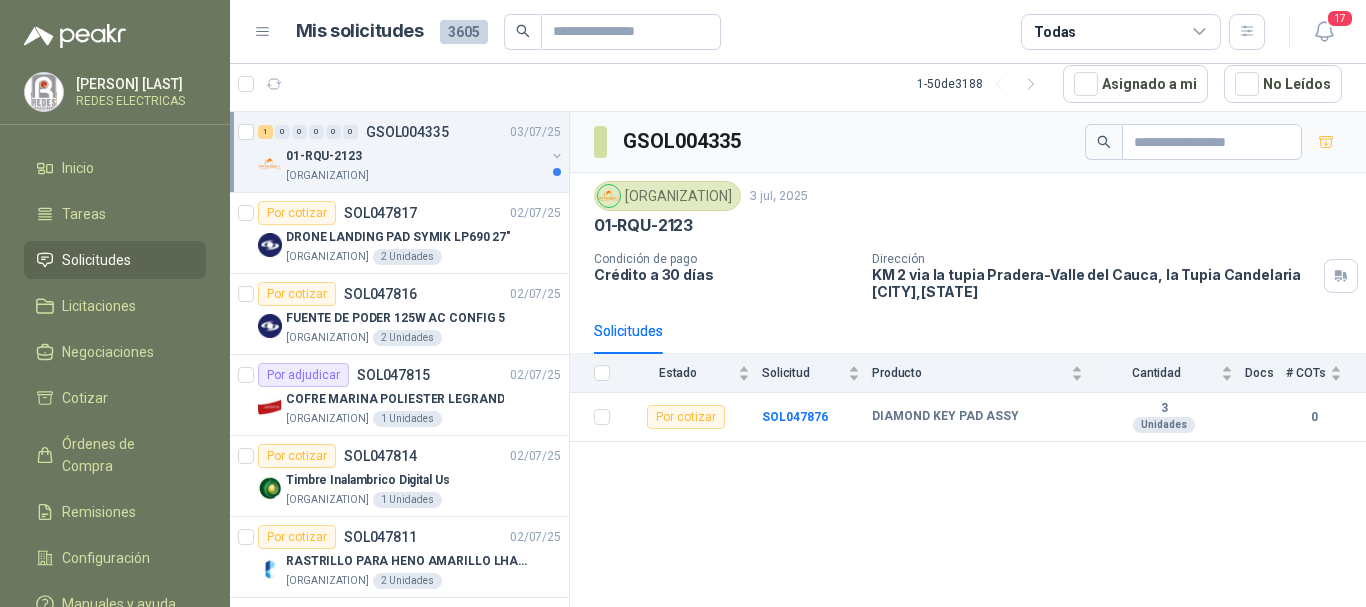 click on "[ORGANIZATION]" at bounding box center [415, 176] 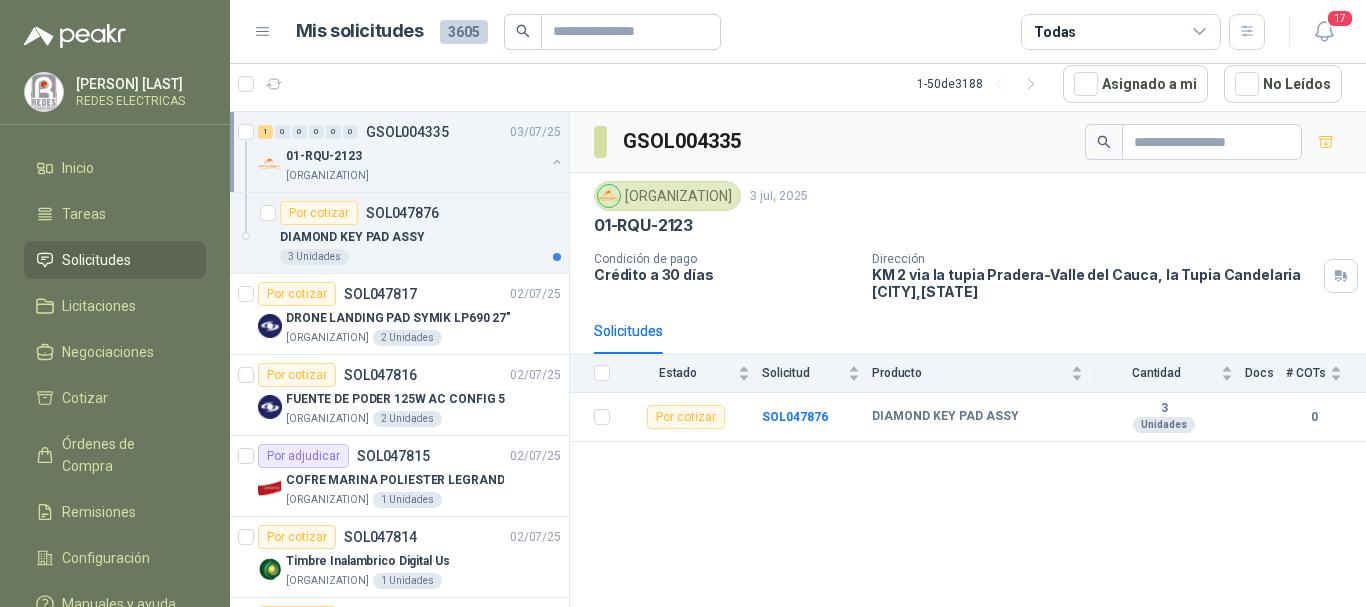 click on "03/07/25" at bounding box center [535, 132] 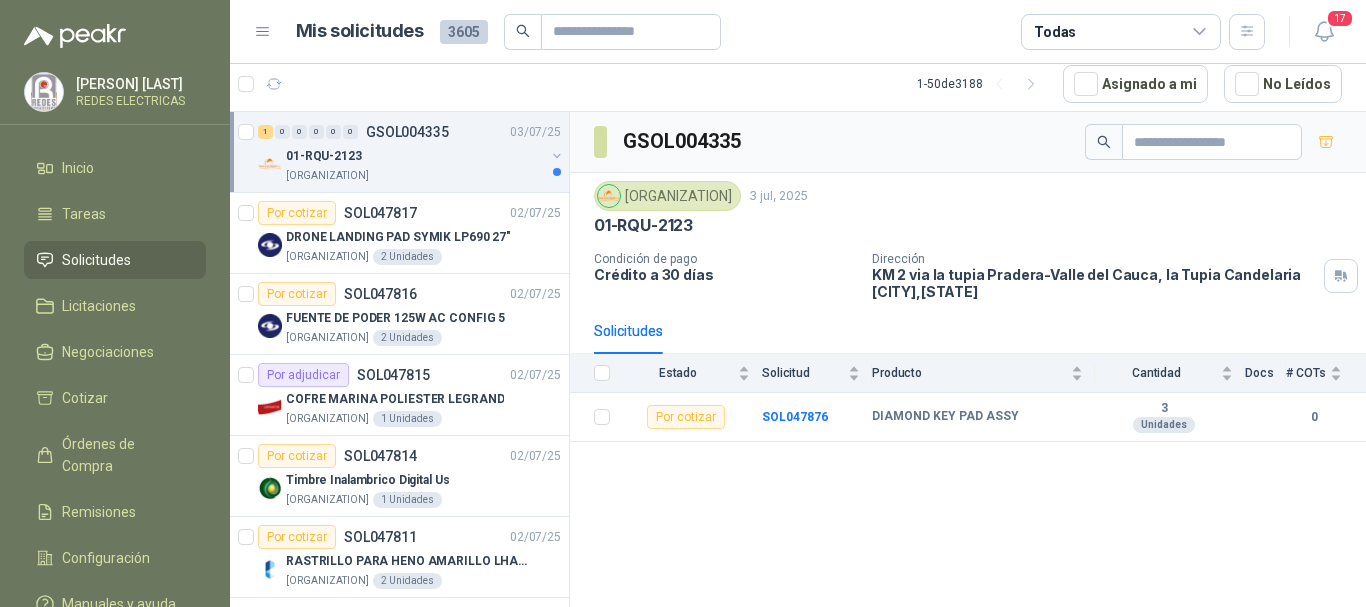click on "01-RQU-2123" at bounding box center [415, 156] 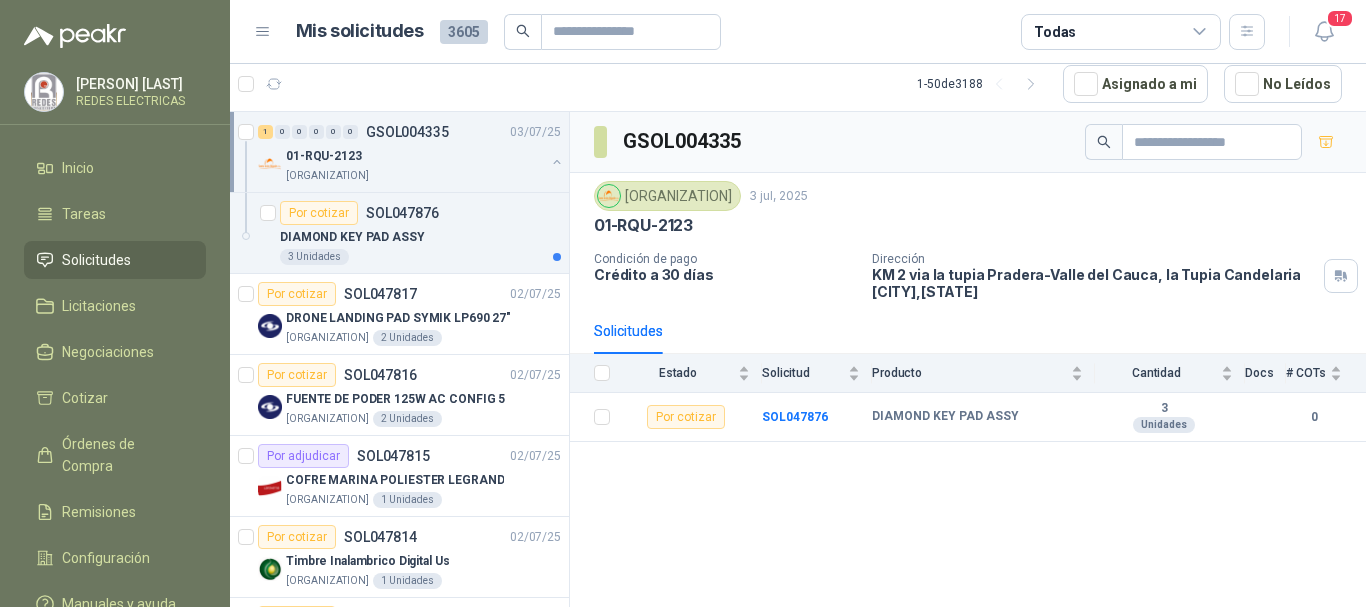 click on "01-RQU-2123" at bounding box center [415, 156] 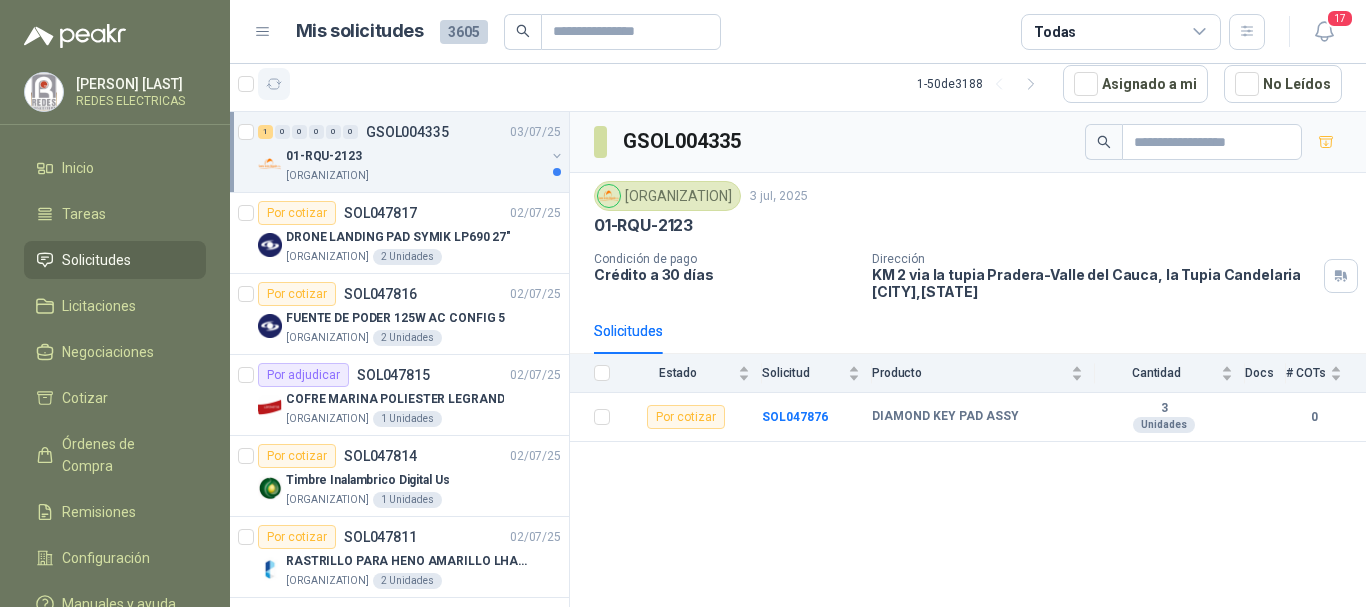 click at bounding box center [274, 84] 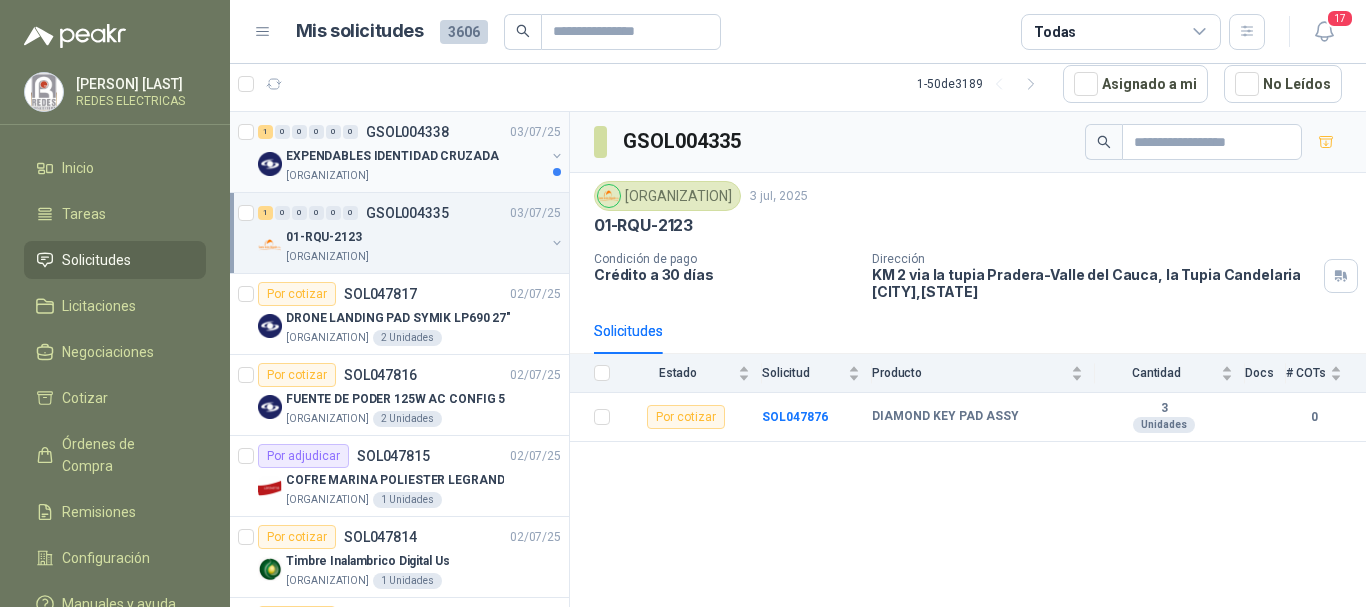 click on "EXPENDABLES  IDENTIDAD CRUZADA" at bounding box center (392, 156) 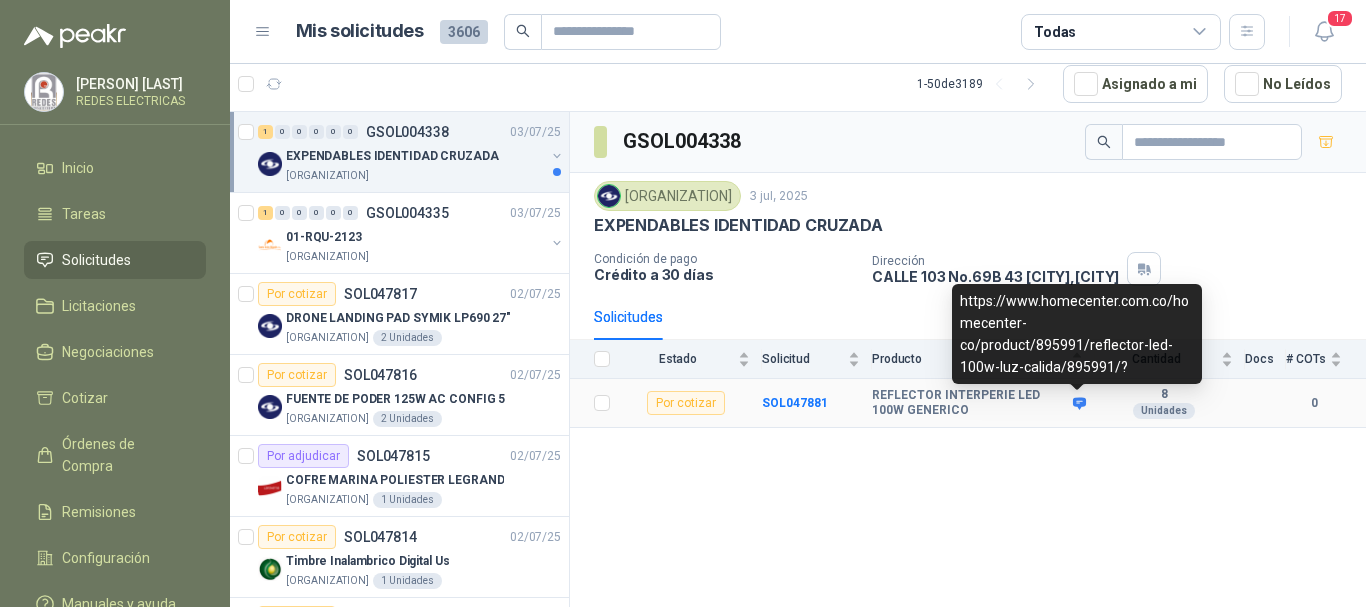 click on "https://www.homecenter.com.co/homecenter-co/product/895991/reflector-led-100w-luz-calida/895991/?" at bounding box center [0, 0] 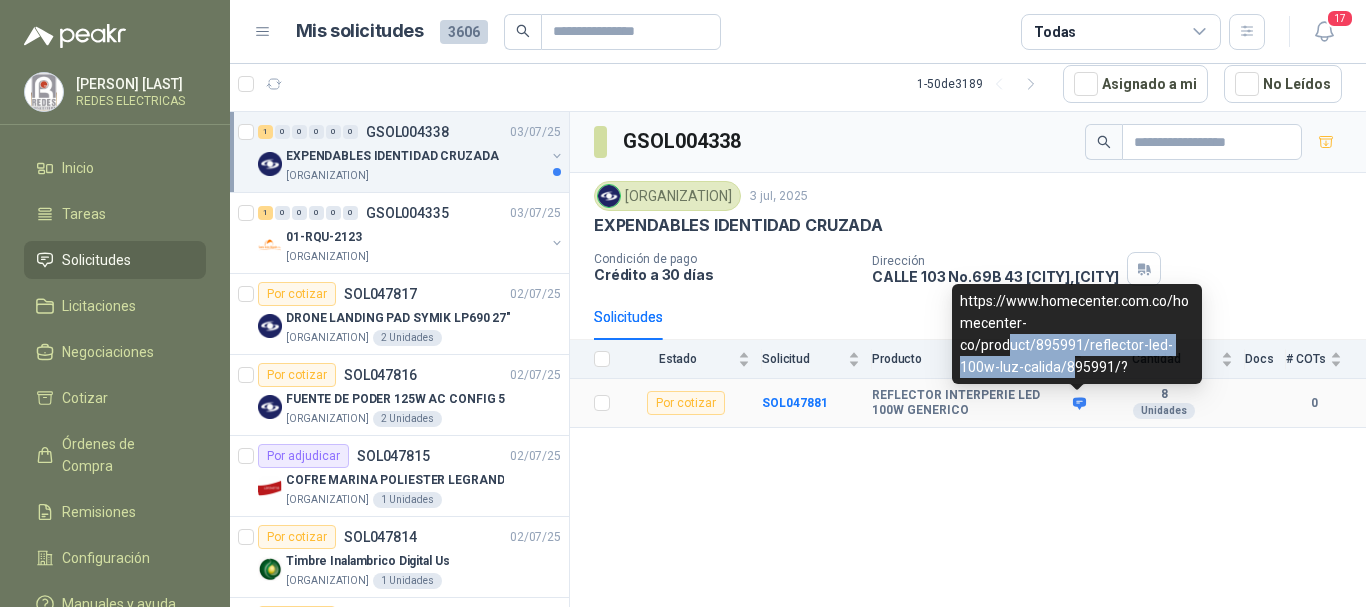 drag, startPoint x: 1073, startPoint y: 372, endPoint x: 1006, endPoint y: 348, distance: 71.168816 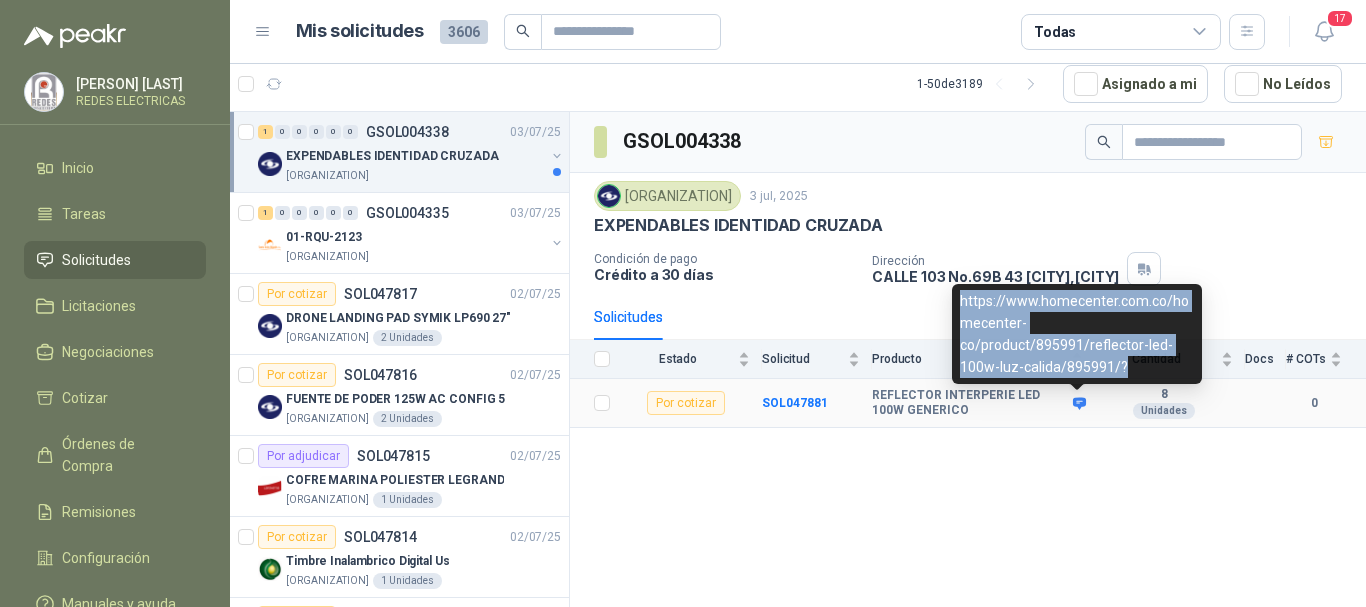 drag, startPoint x: 959, startPoint y: 297, endPoint x: 1126, endPoint y: 363, distance: 179.56892 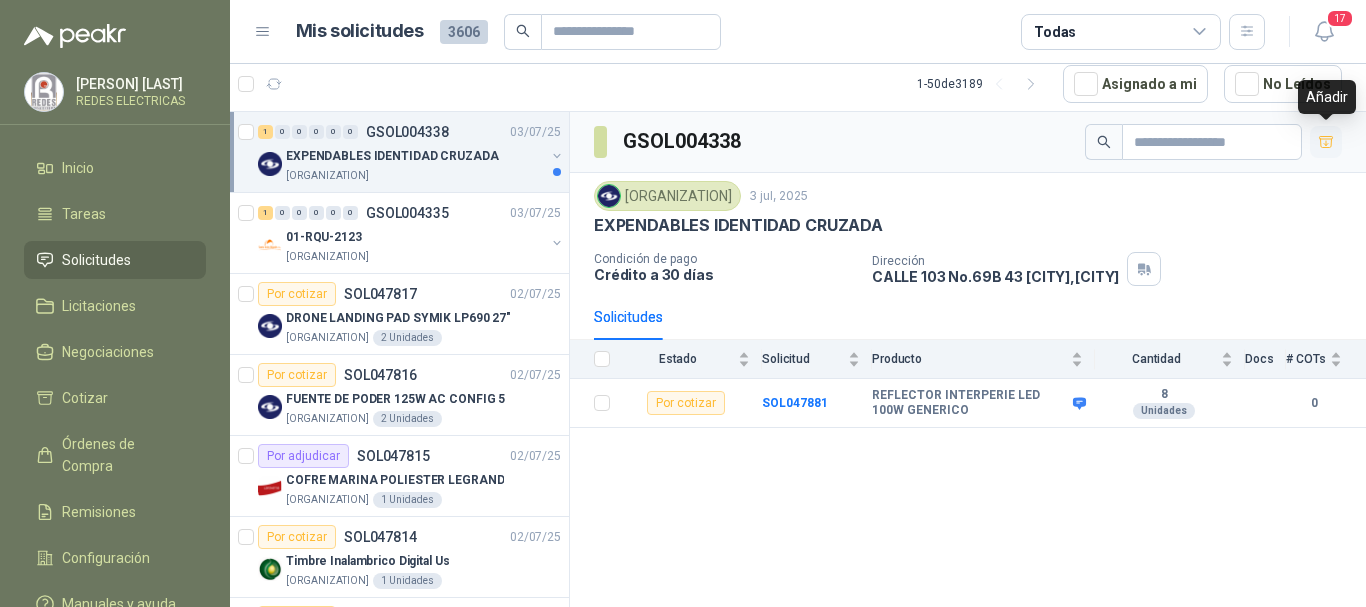 click at bounding box center [1326, 141] 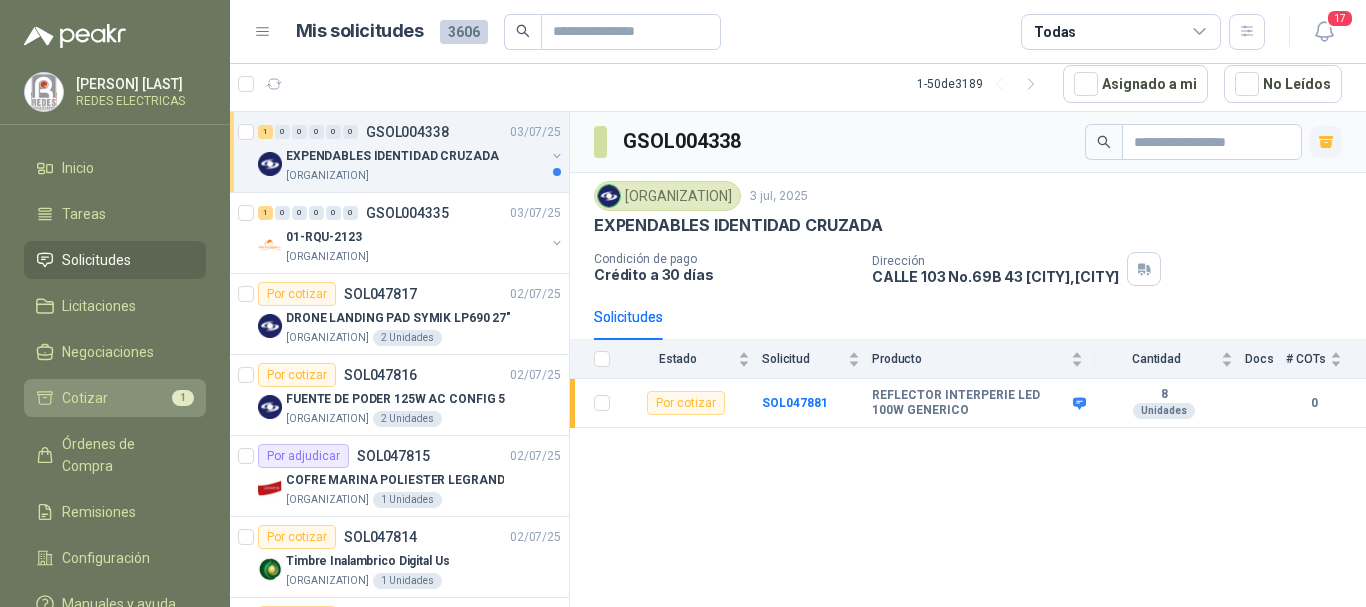 click on "1" at bounding box center (183, 398) 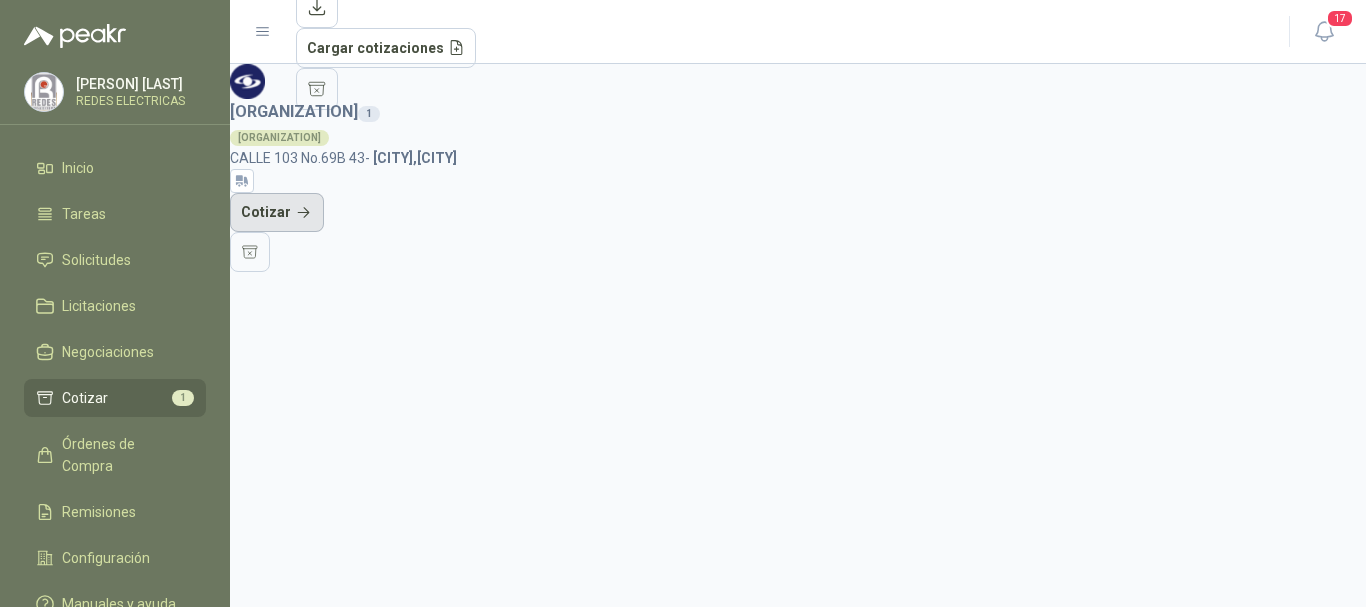 click on "Cotizar" at bounding box center [277, 213] 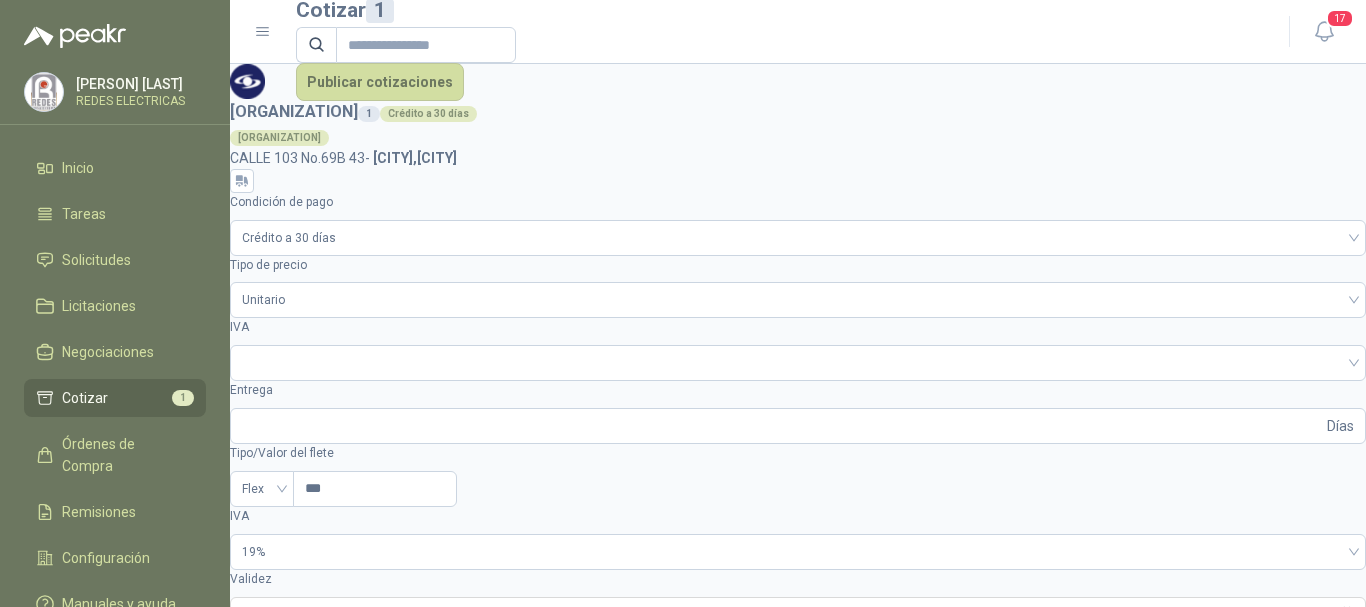 click on "SOL047881  -  REFLECTOR INTERPERIE LED 100W GENERICO" at bounding box center [299, 851] 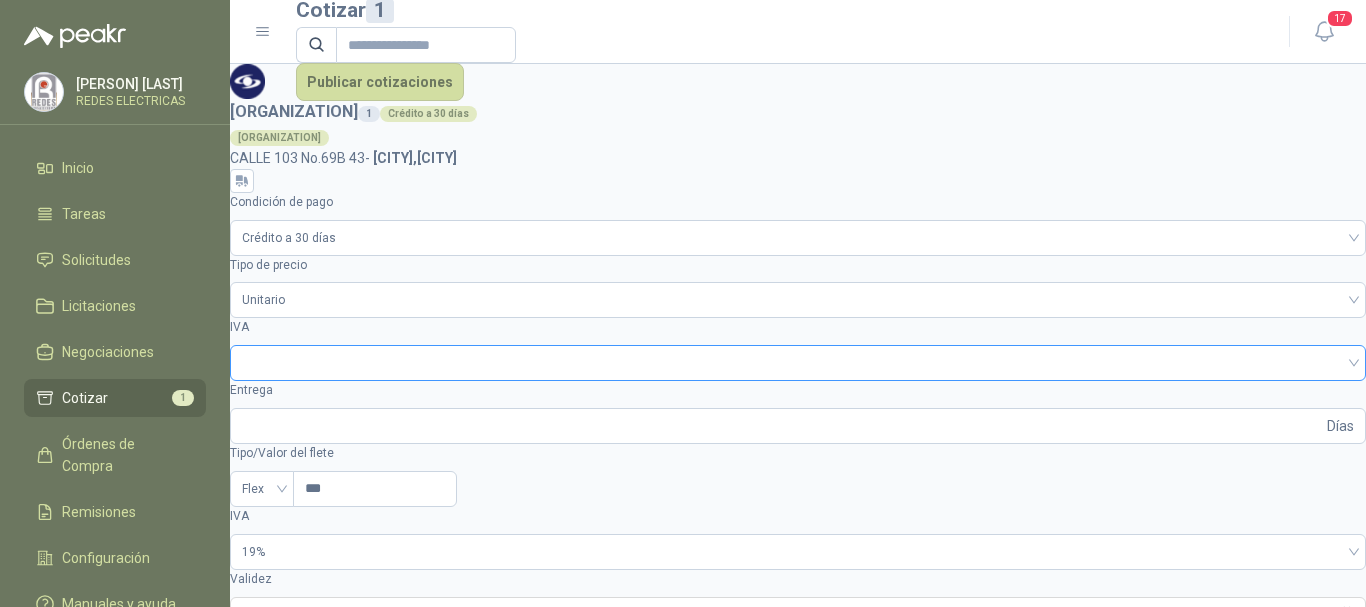 click at bounding box center (798, 361) 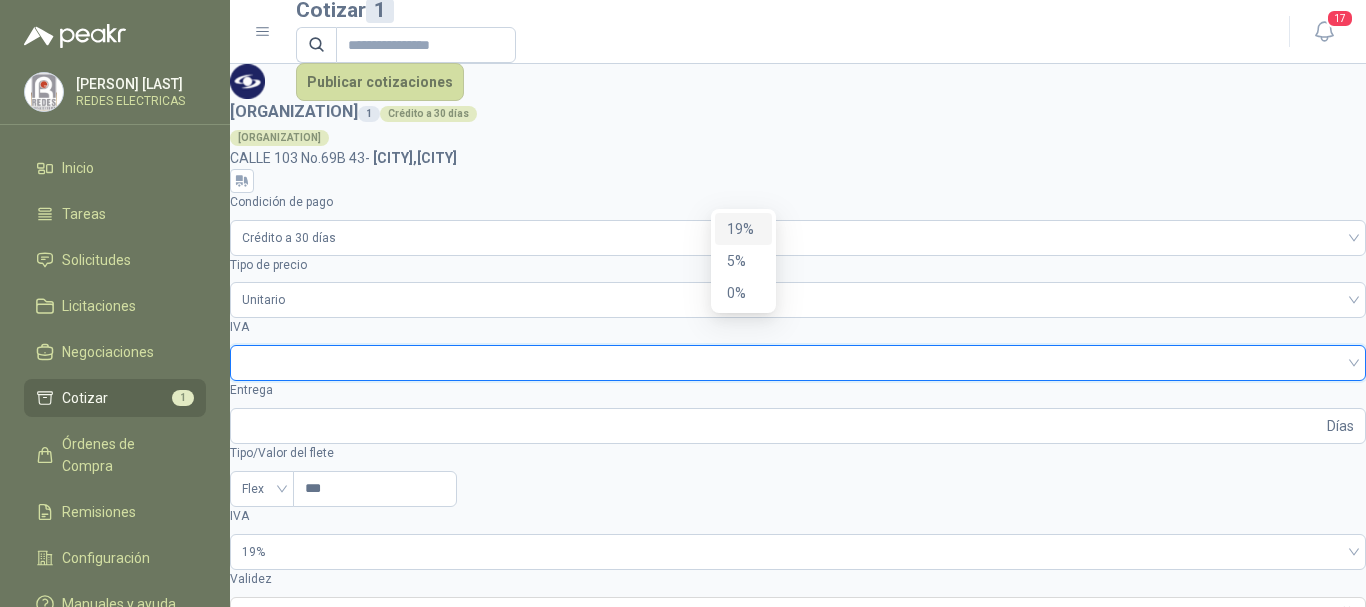 click on "19%" at bounding box center [743, 229] 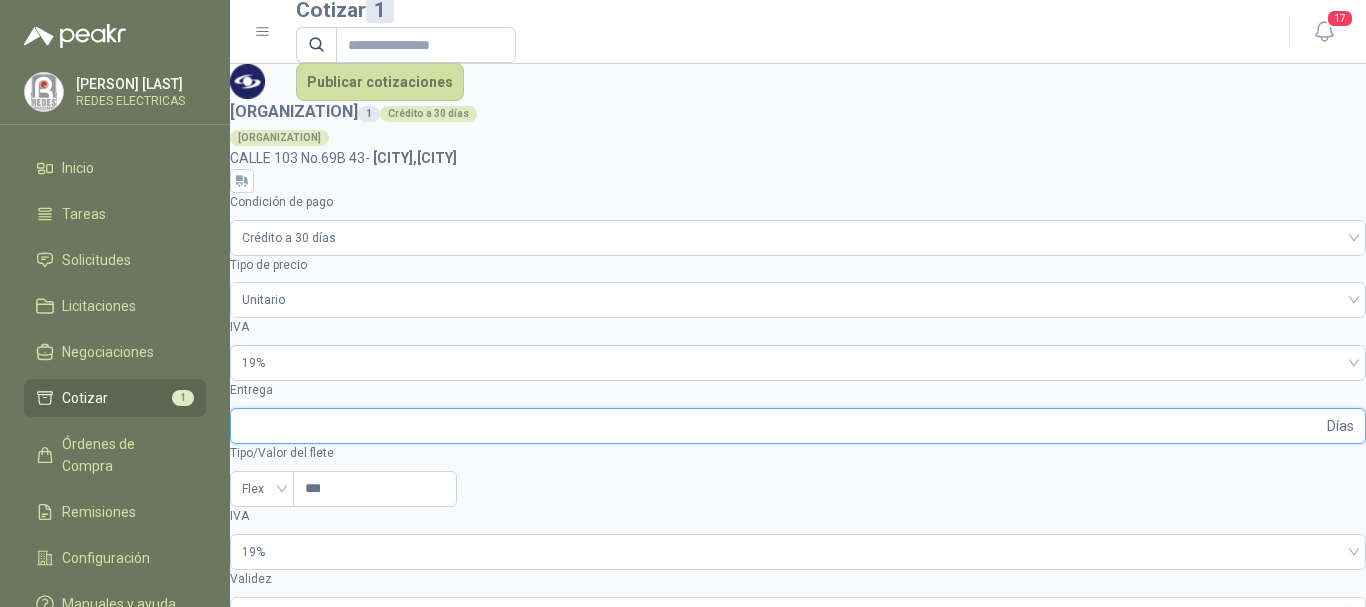 click on "Entrega" at bounding box center [782, 426] 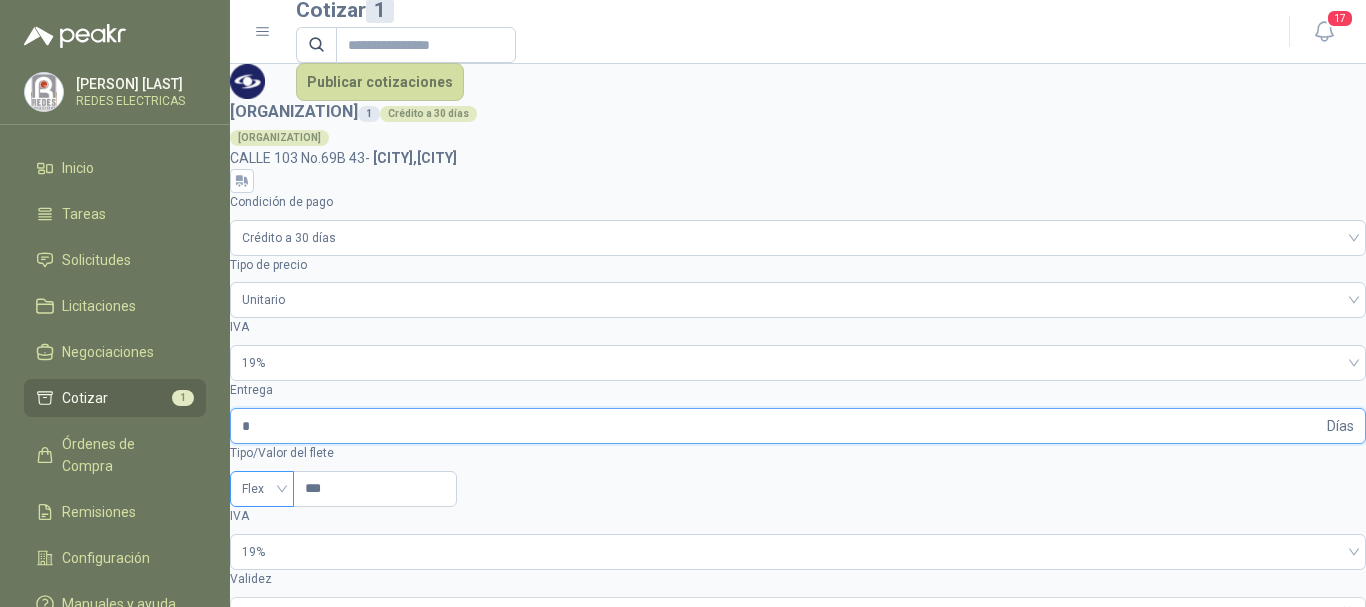 click on "Flex" at bounding box center (262, 489) 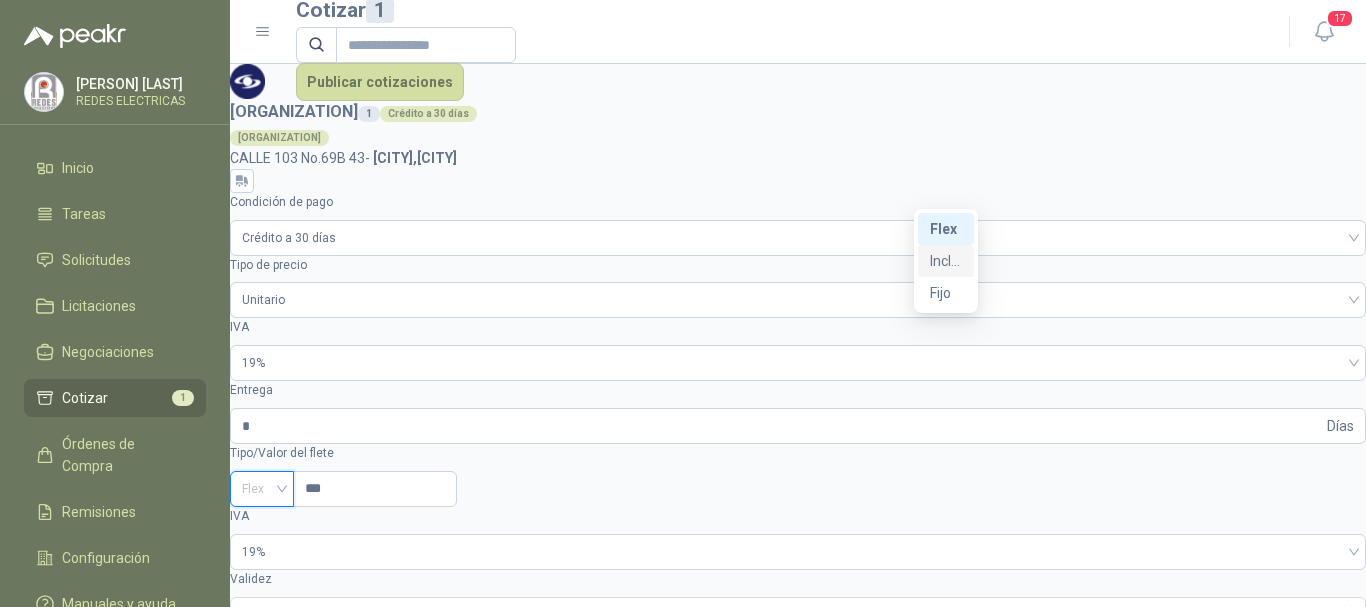 click on "Incluido" at bounding box center (0, 0) 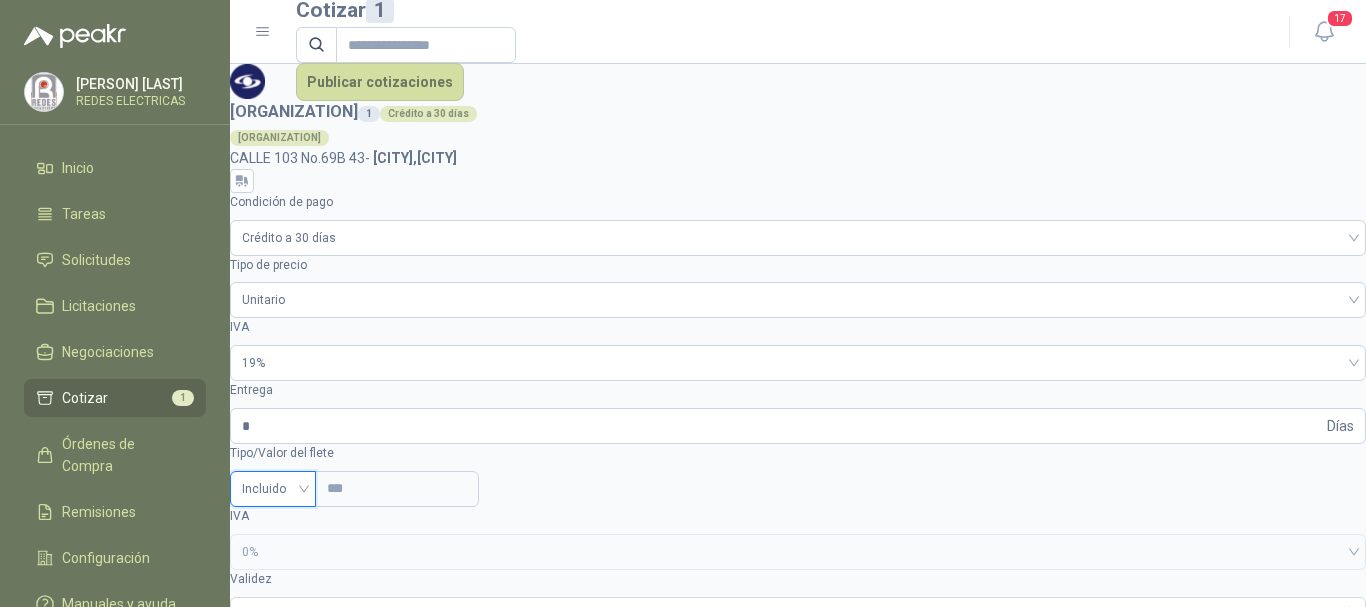 click on "**********" at bounding box center (299, 851) 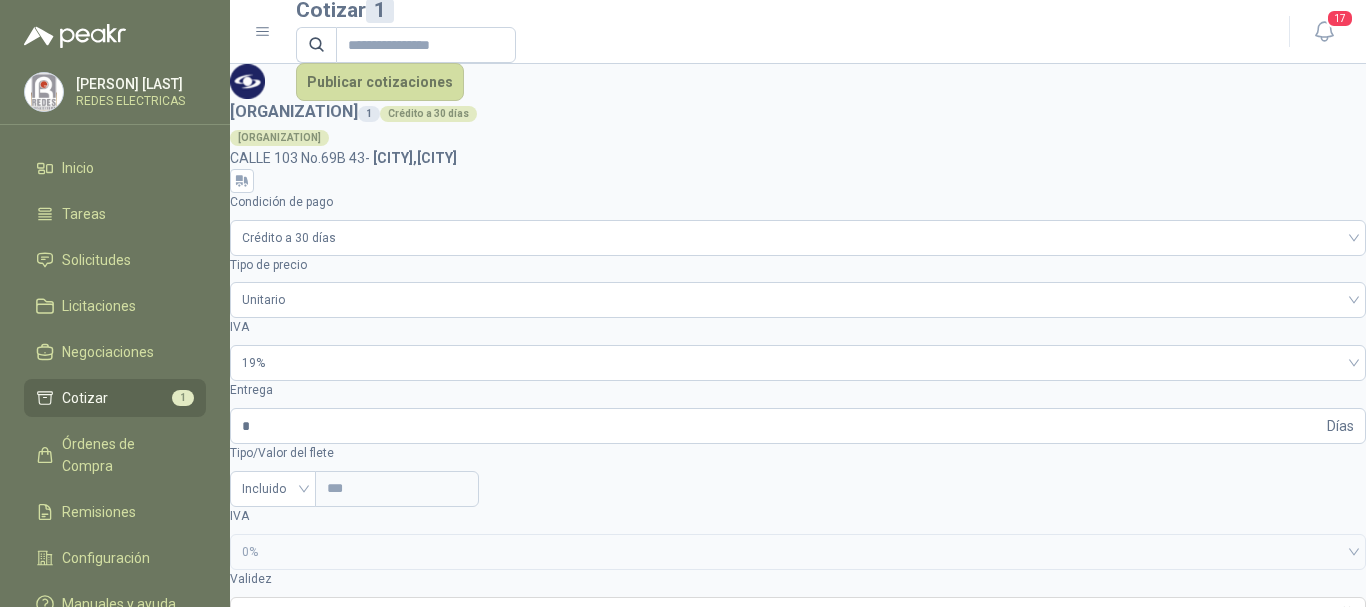 scroll, scrollTop: 0, scrollLeft: 158, axis: horizontal 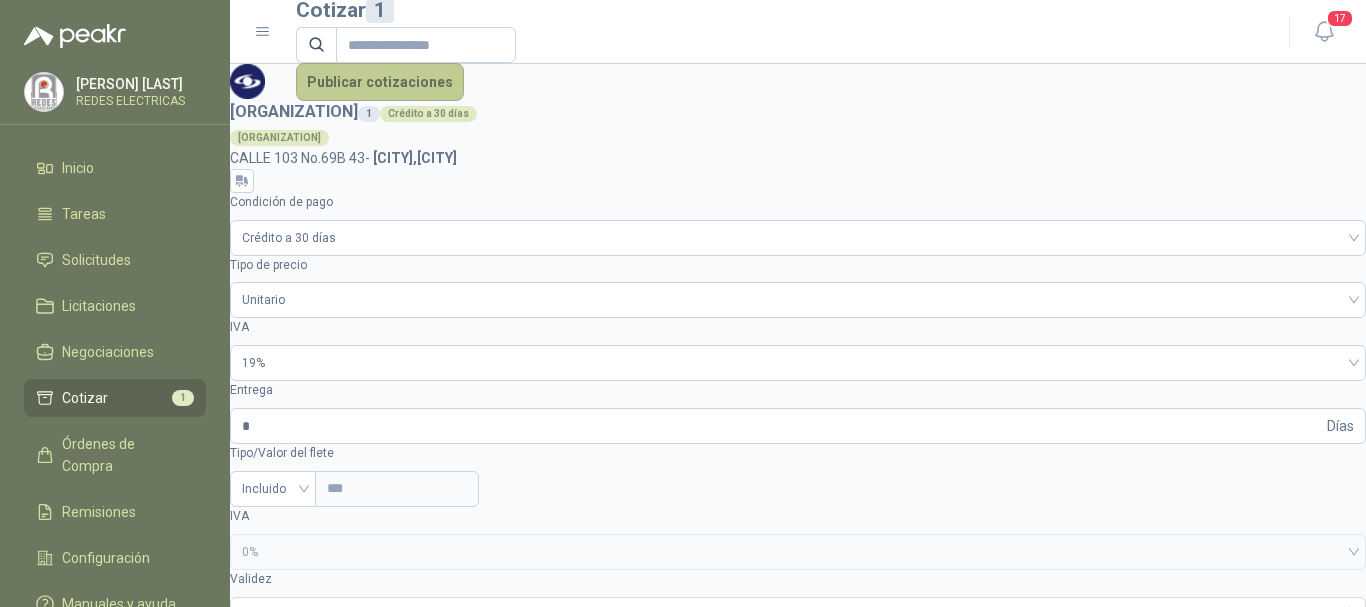 type on "******" 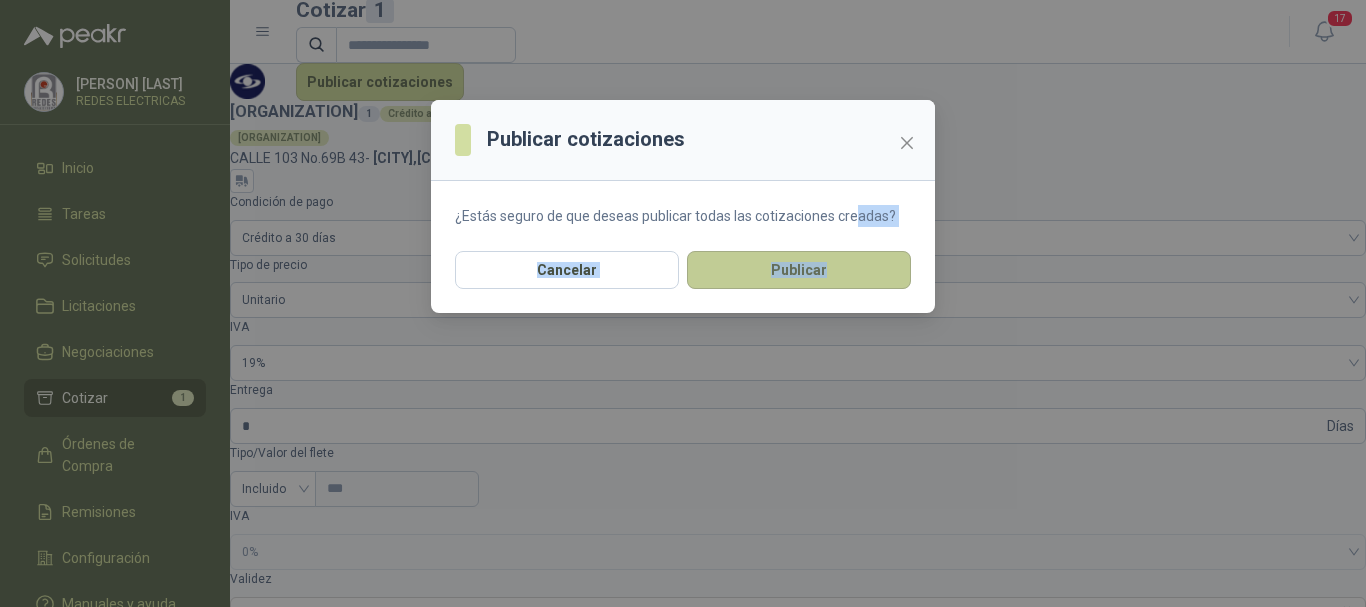 click on "Publicar cotizaciones ¿Estás seguro de que deseas publicar todas las cotizaciones creadas? Cancelar Publicar" at bounding box center (683, 206) 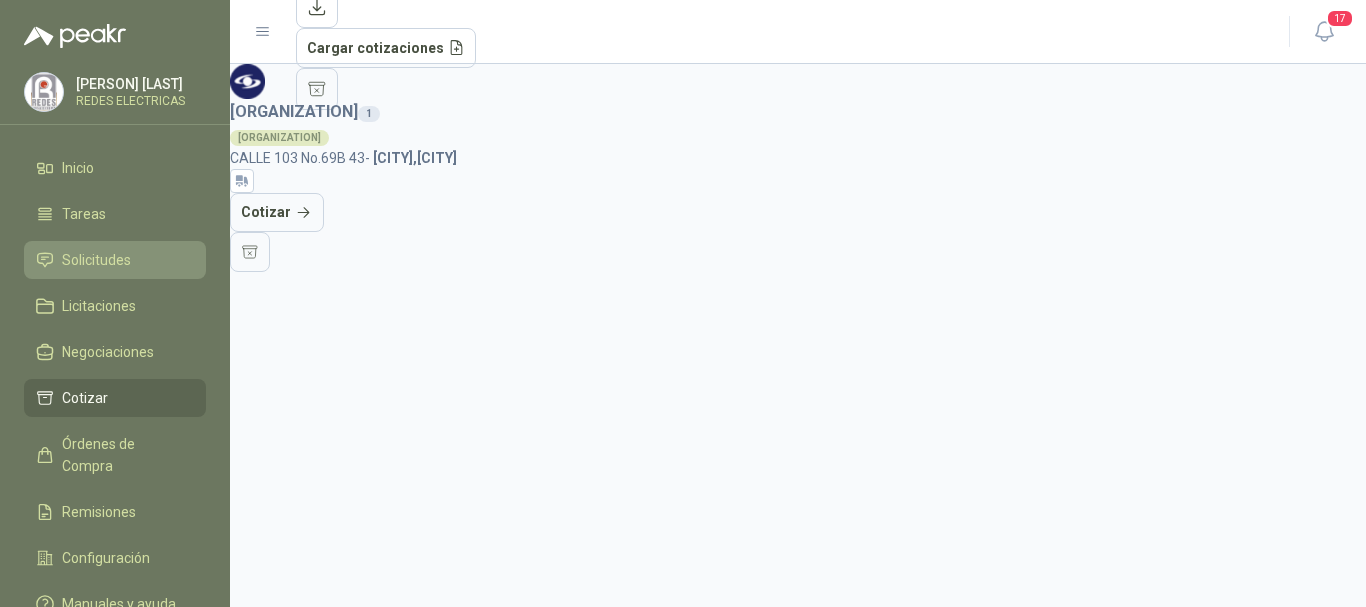 click on "Solicitudes" at bounding box center [96, 260] 